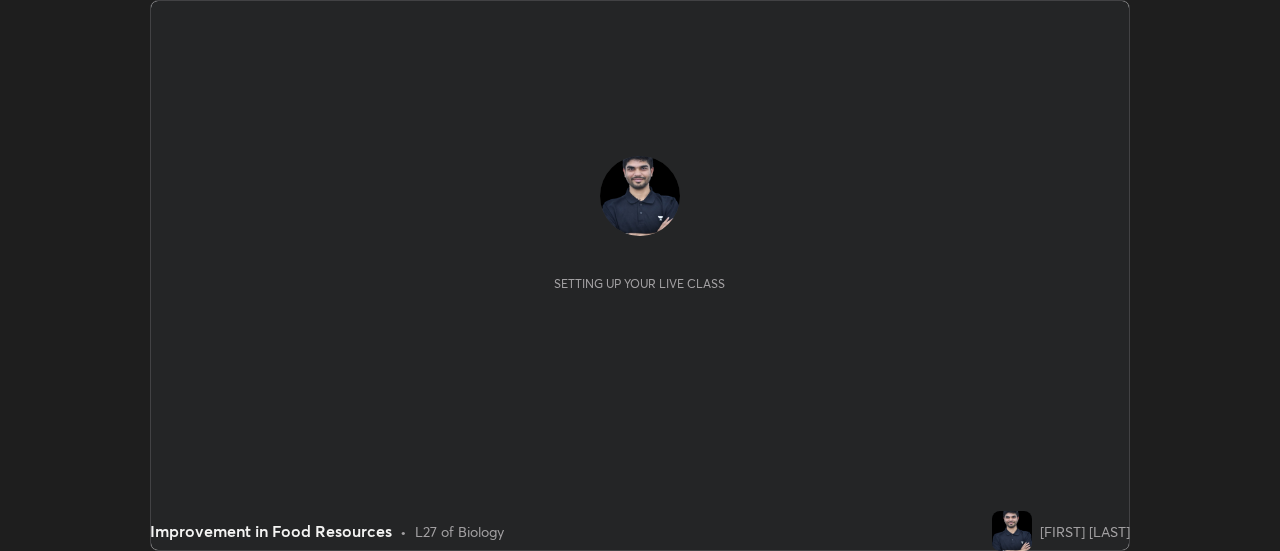scroll, scrollTop: 0, scrollLeft: 0, axis: both 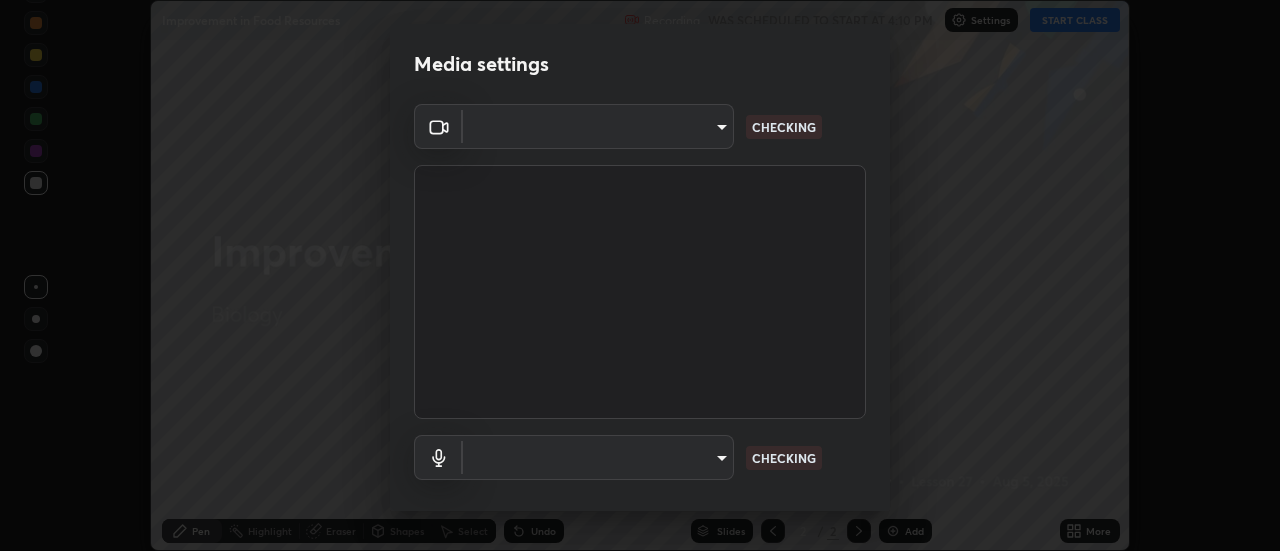 type on "0ade6c1a2b09329684cd28a63f80ec040423d12f5d12a0ebf447b2472701ef61" 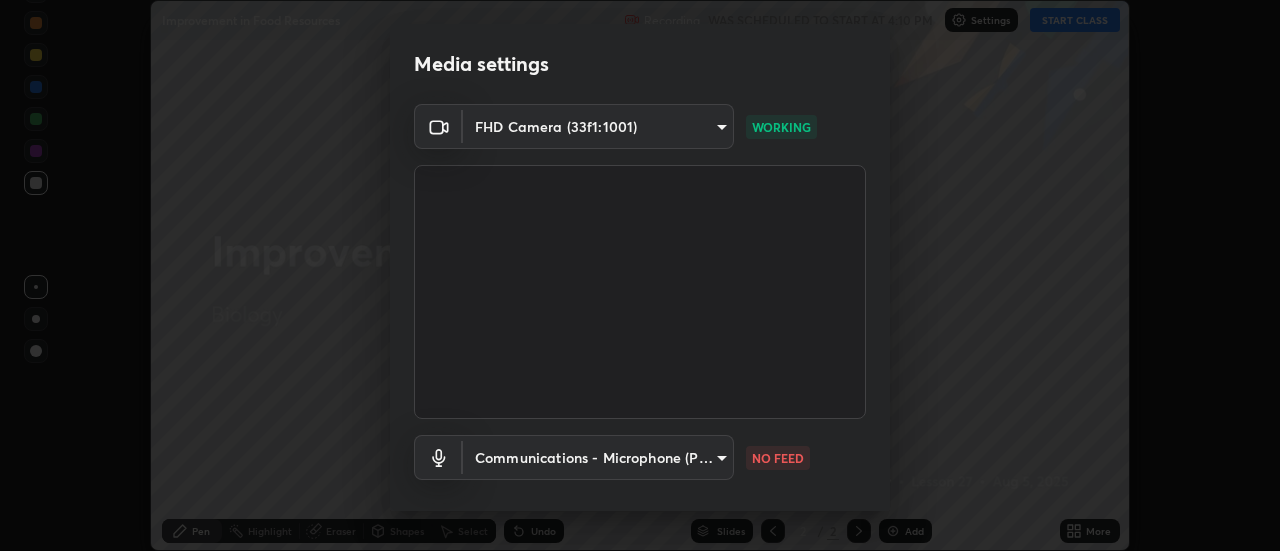click on "Erase all Improvement in Food Resources Recording WAS SCHEDULED TO START AT  4:10 PM Settings START CLASS Setting up your live class Improvement in Food Resources • L27 of Biology [FIRST] [LAST] Pen Highlight Eraser Shapes Select Undo Slides 2 / 2 Add More No doubts shared Encourage your learners to ask a doubt for better clarity Report an issue Reason for reporting Buffering Chat not working Audio - Video sync issue Educator video quality low ​ Attach an image Report Media settings FHD Camera (33f1:1001) 0ade6c1a2b09329684cd28a63f80ec040423d12f5d12a0ebf447b2472701ef61 WORKING Communications - Microphone (POROSVOC) communications NO FEED 1 / 5 Next" at bounding box center (640, 275) 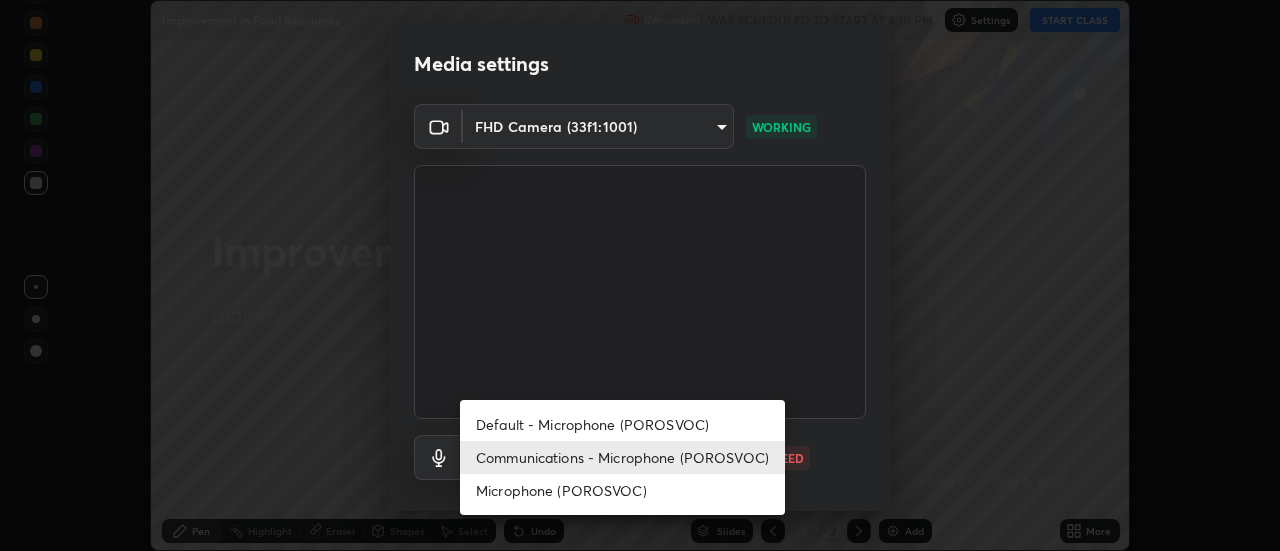 click on "Default - Microphone (POROSVOC)" at bounding box center (622, 424) 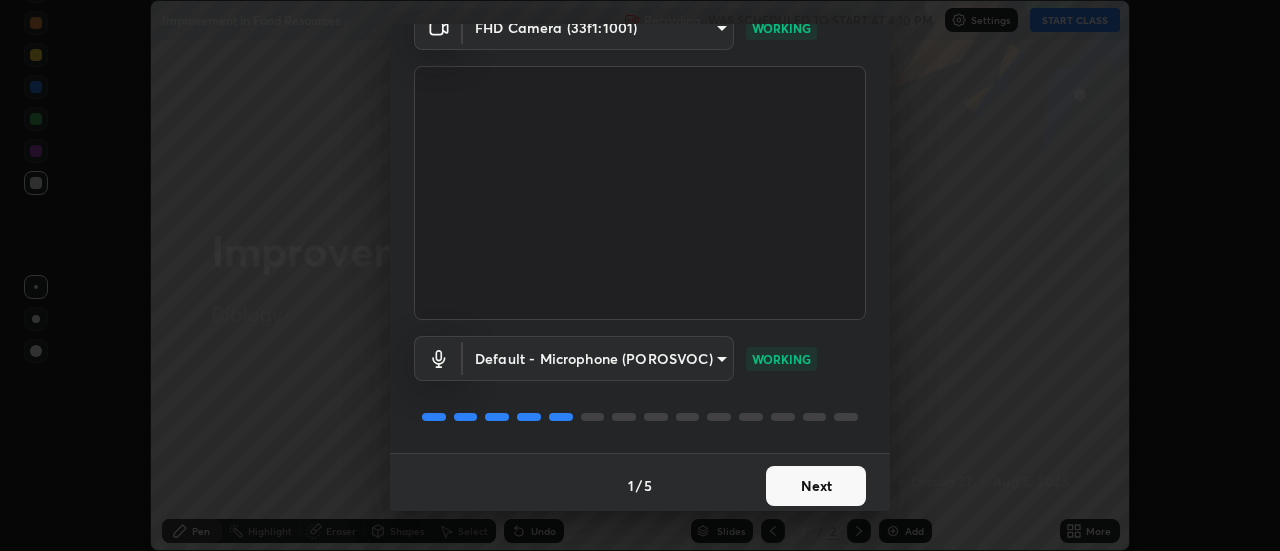 scroll, scrollTop: 105, scrollLeft: 0, axis: vertical 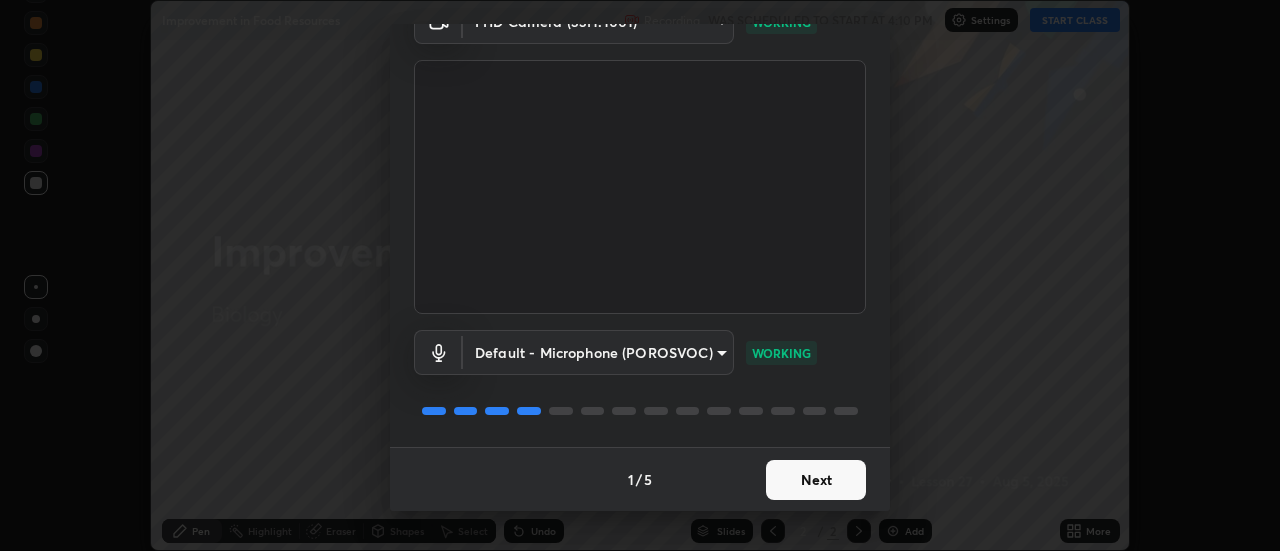 click on "Next" at bounding box center (816, 480) 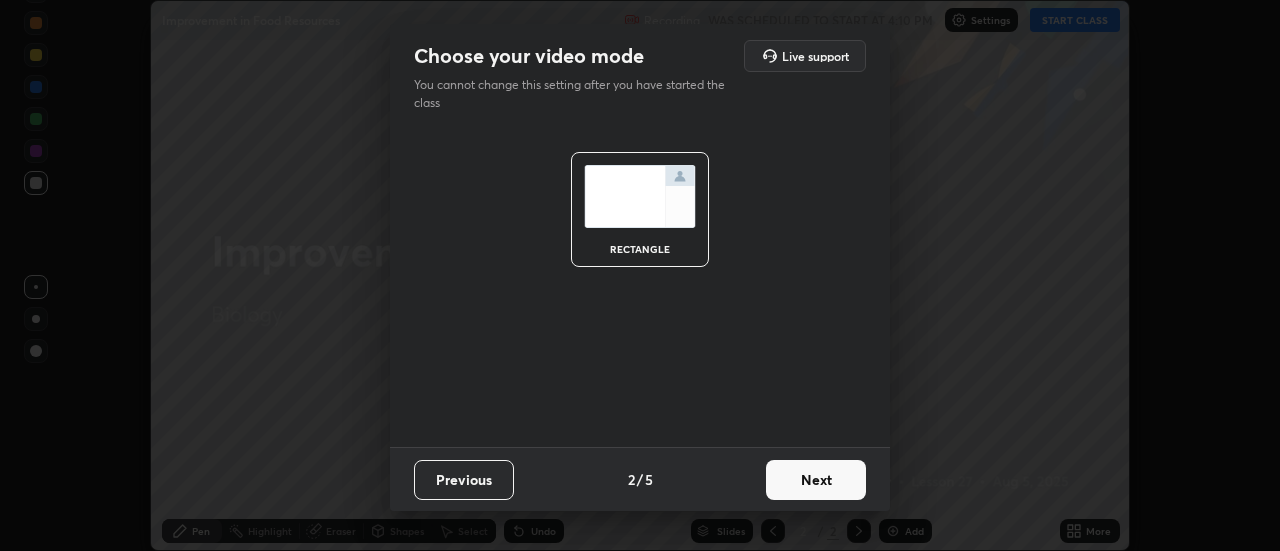scroll, scrollTop: 0, scrollLeft: 0, axis: both 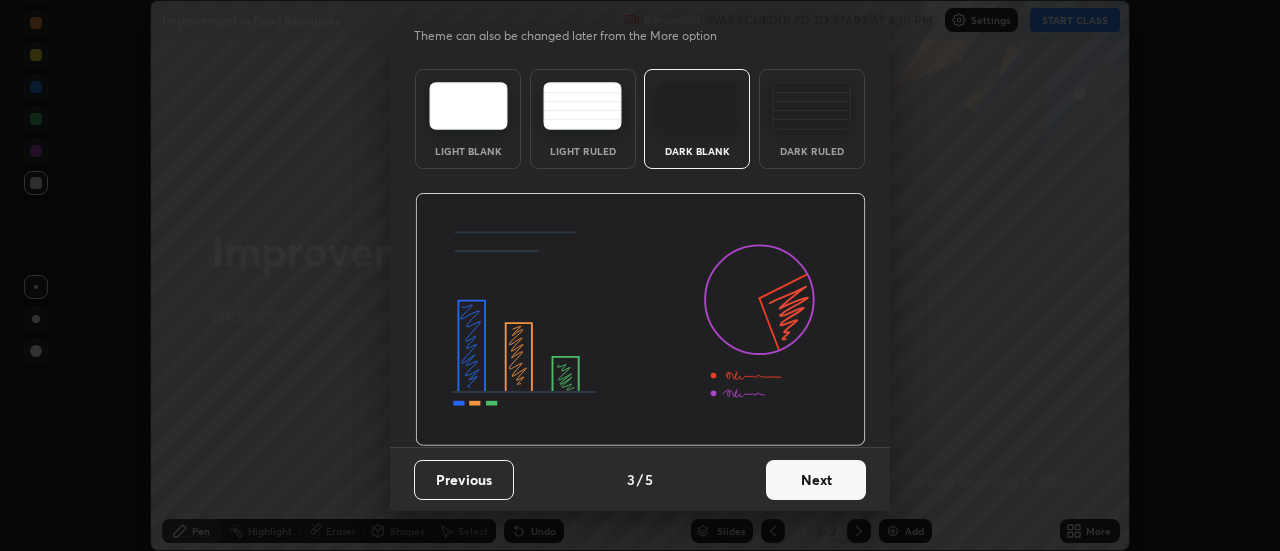 click on "Dark Ruled" at bounding box center [812, 119] 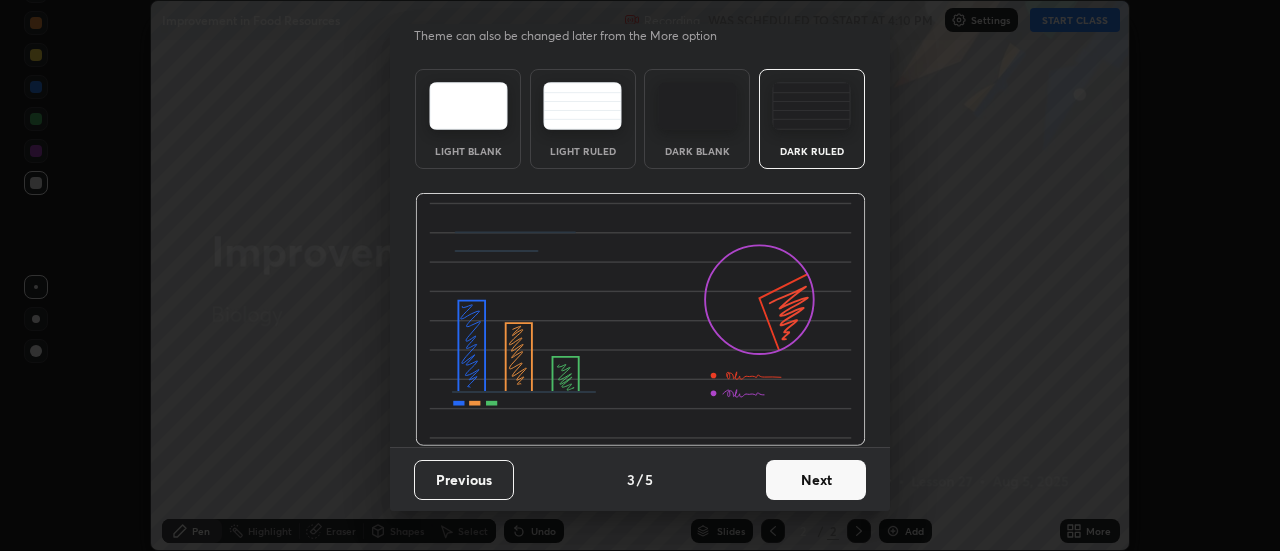 click on "Next" at bounding box center [816, 480] 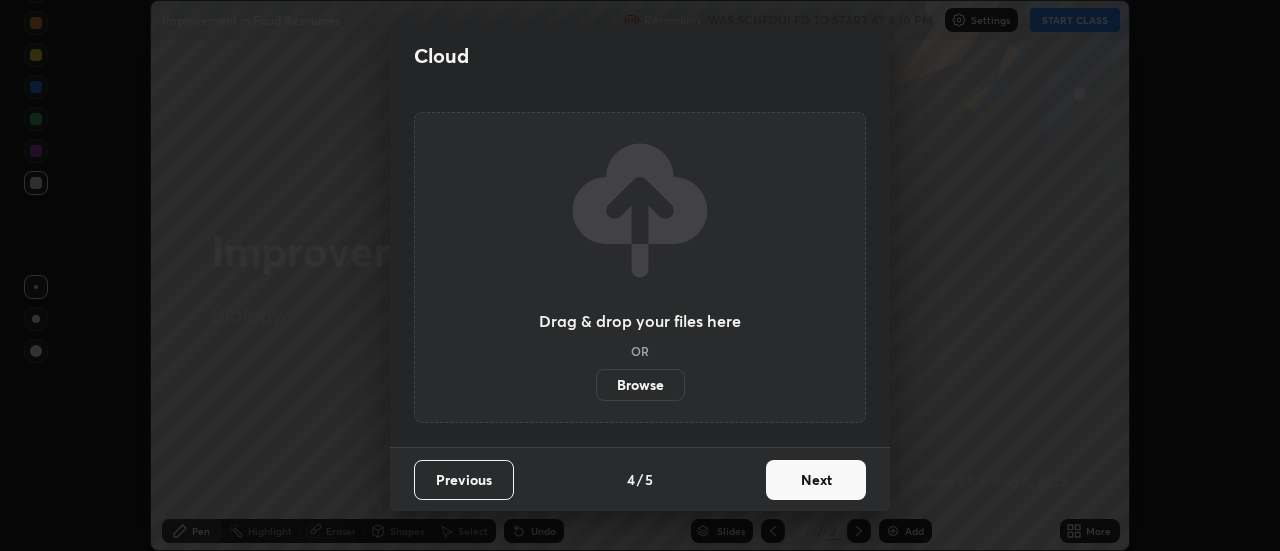 click on "Next" at bounding box center [816, 480] 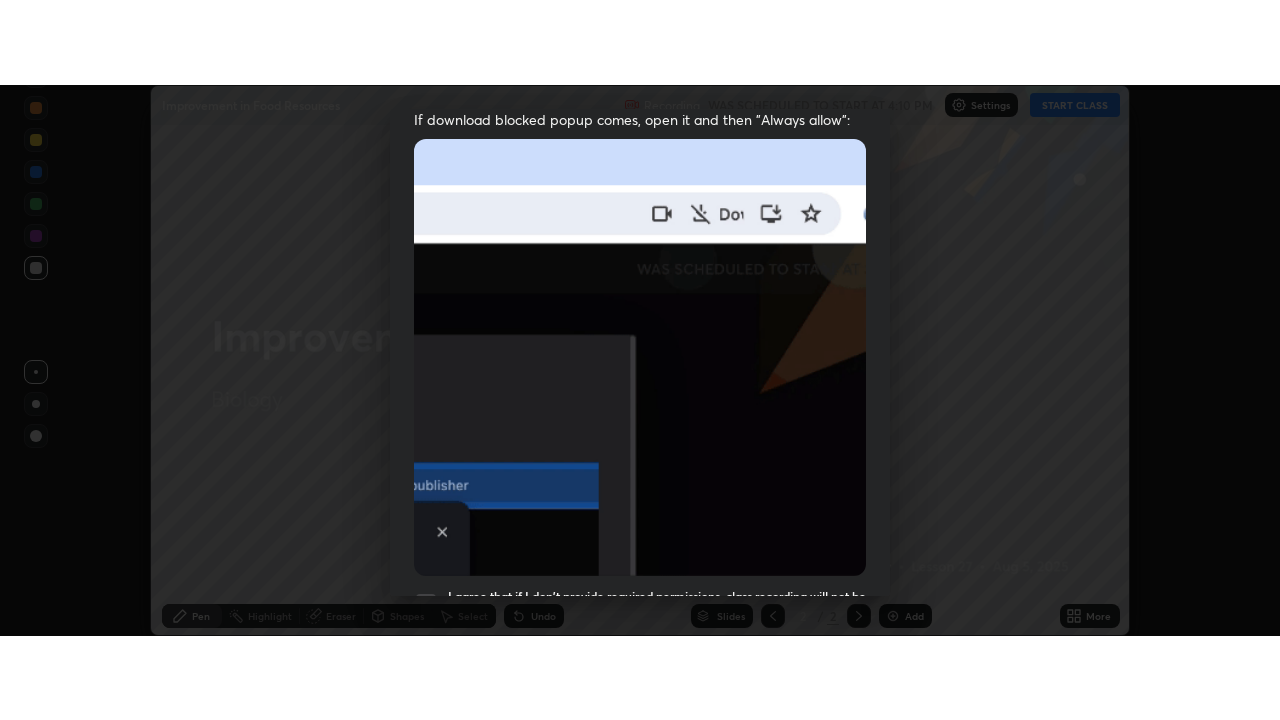 scroll, scrollTop: 513, scrollLeft: 0, axis: vertical 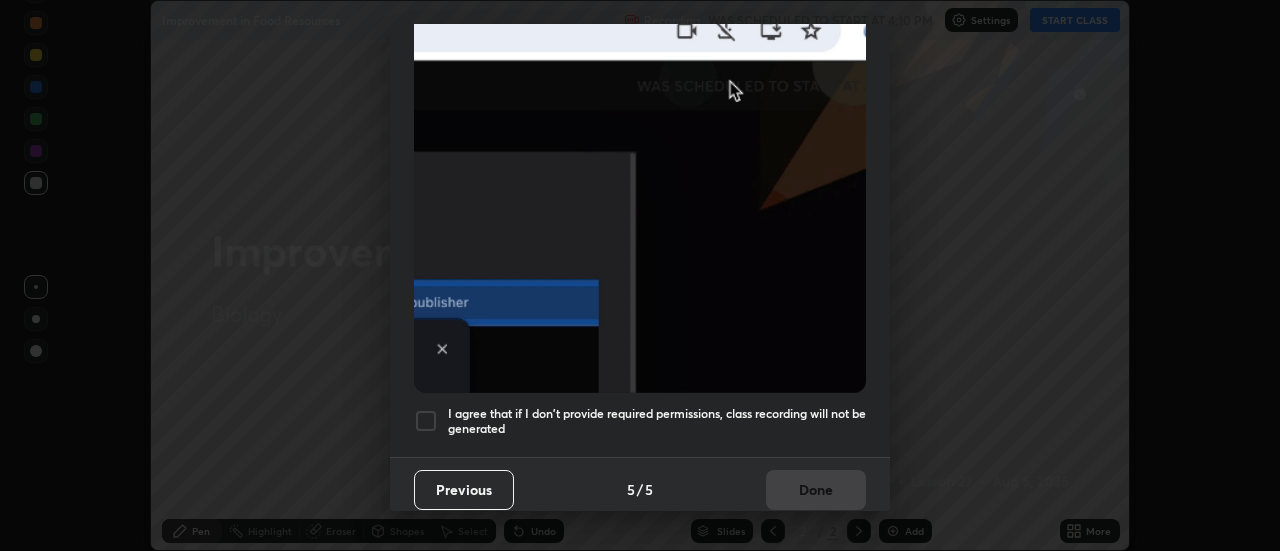 click at bounding box center [426, 421] 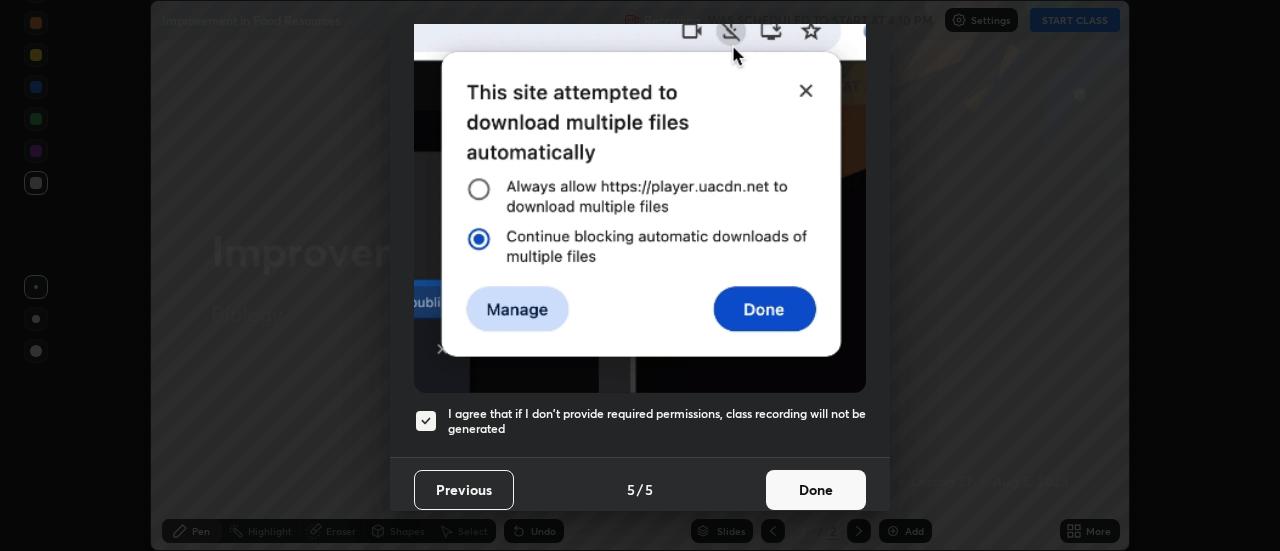 click on "Done" at bounding box center [816, 490] 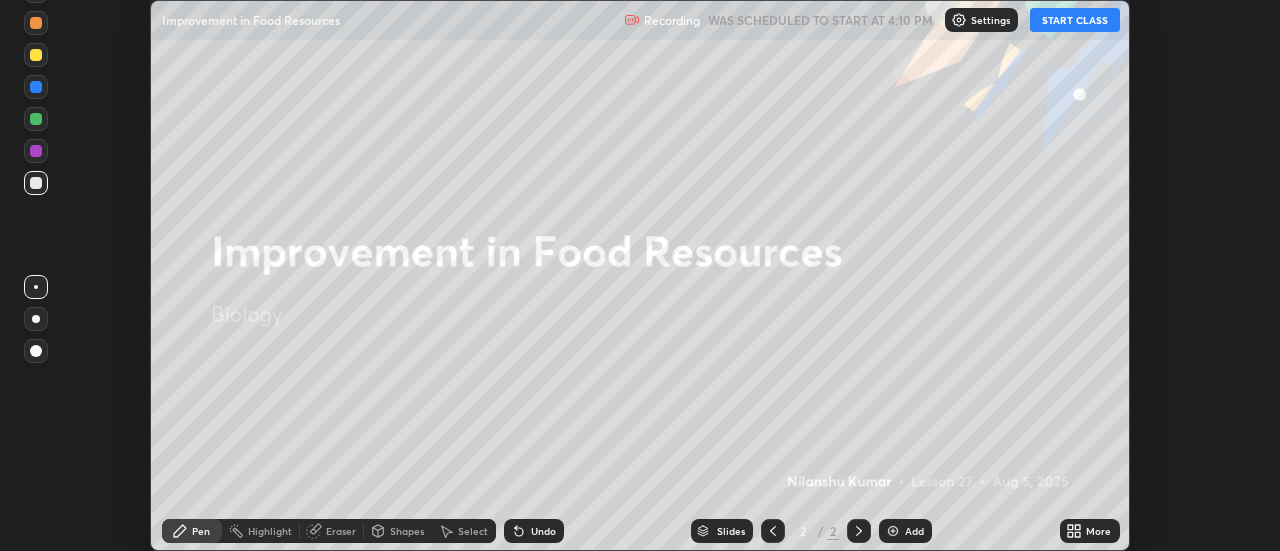 click at bounding box center [893, 531] 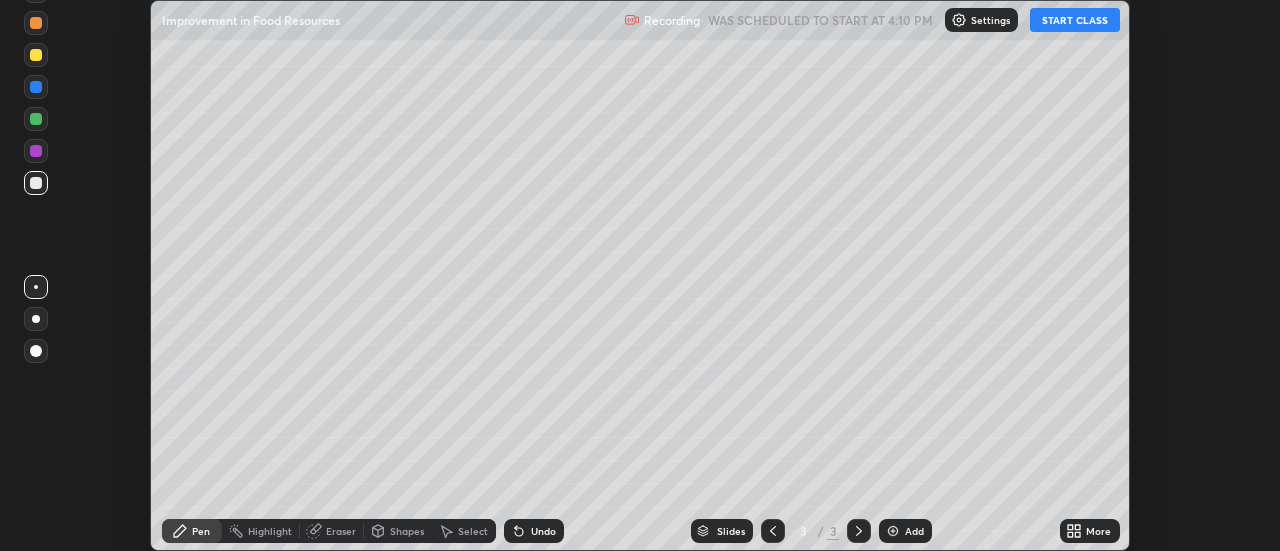 click 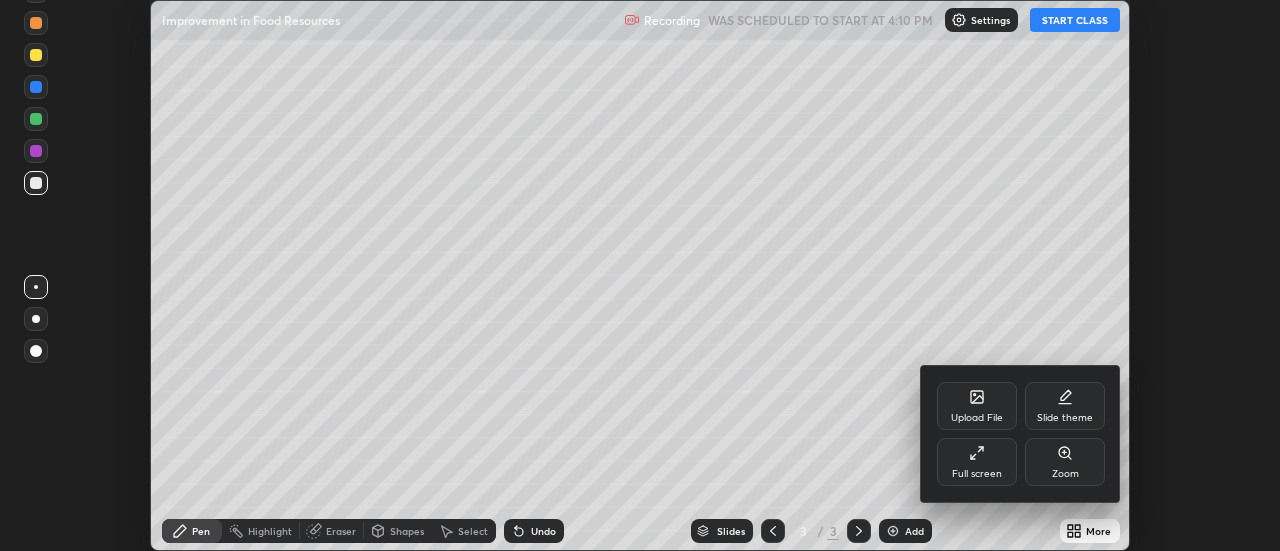 click on "Full screen" at bounding box center [977, 462] 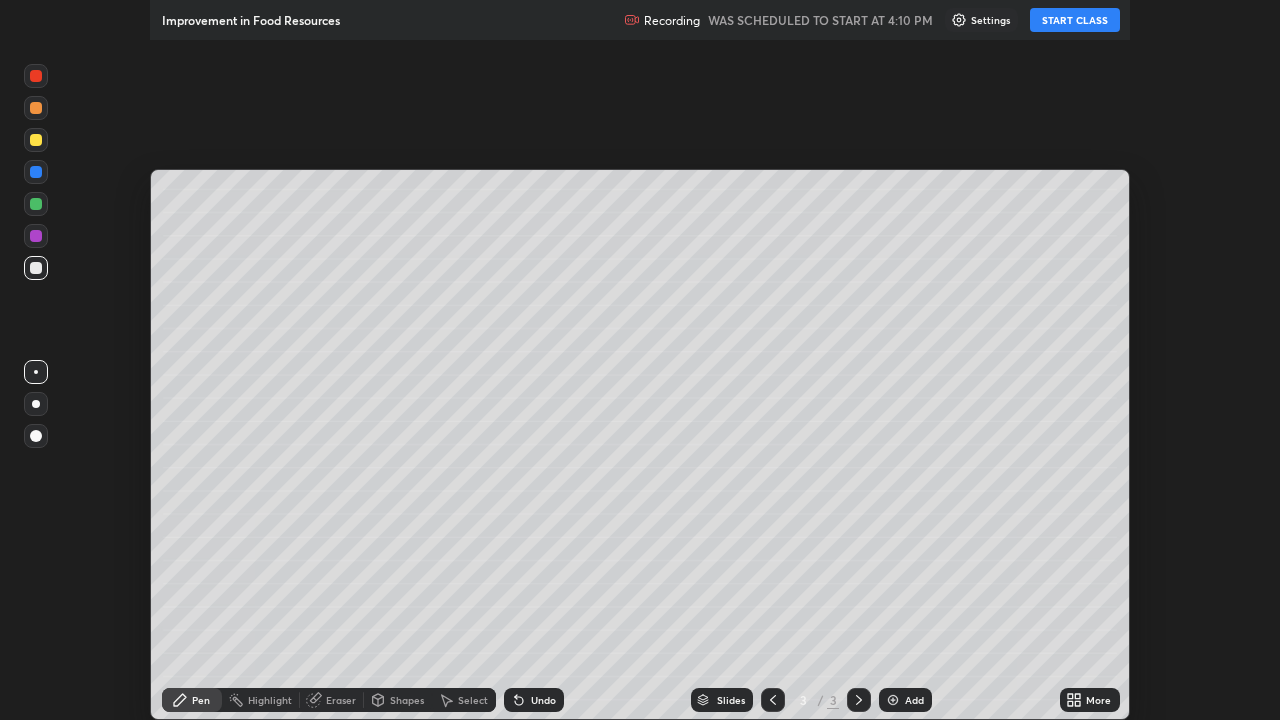 scroll, scrollTop: 99280, scrollLeft: 98720, axis: both 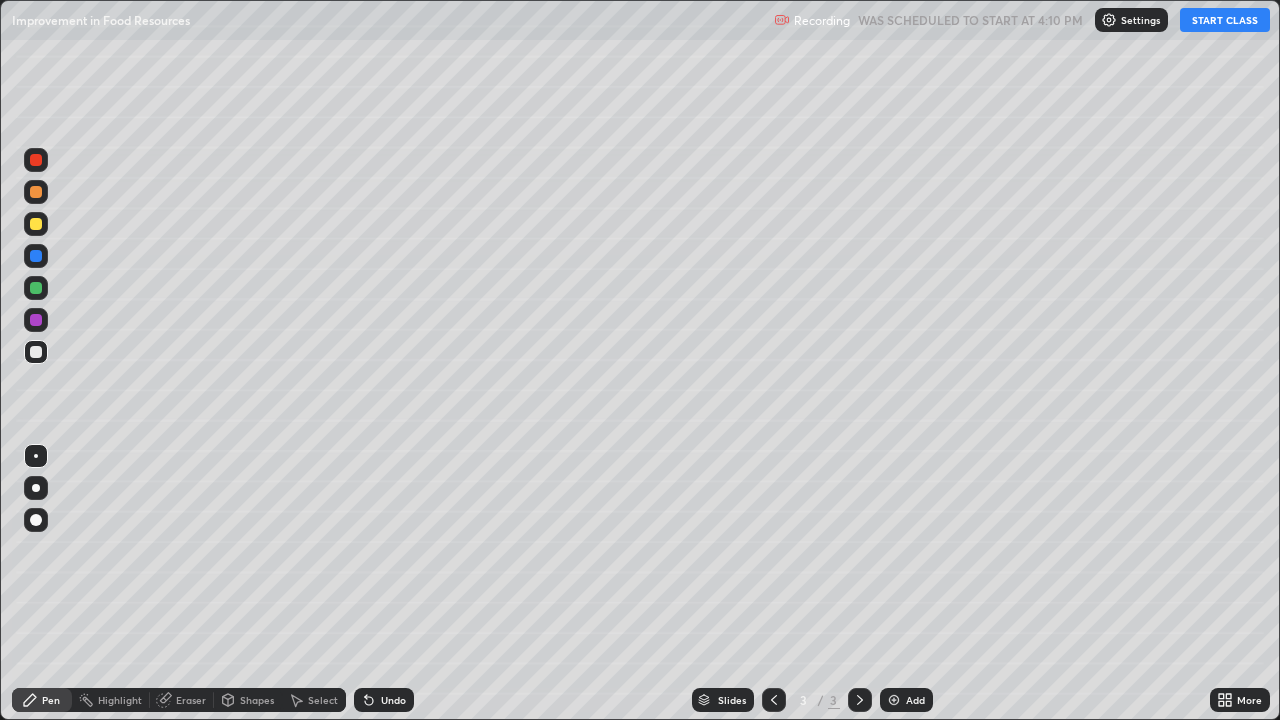 click on "START CLASS" at bounding box center [1225, 20] 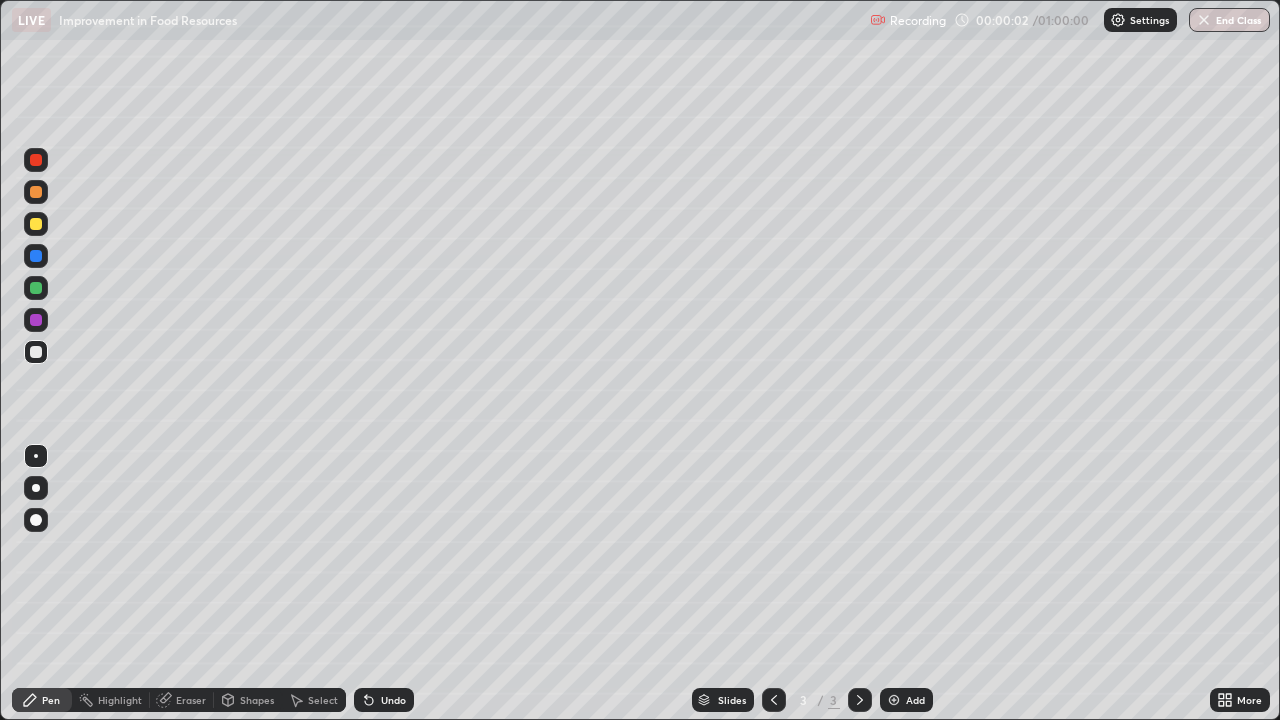 click at bounding box center (36, 488) 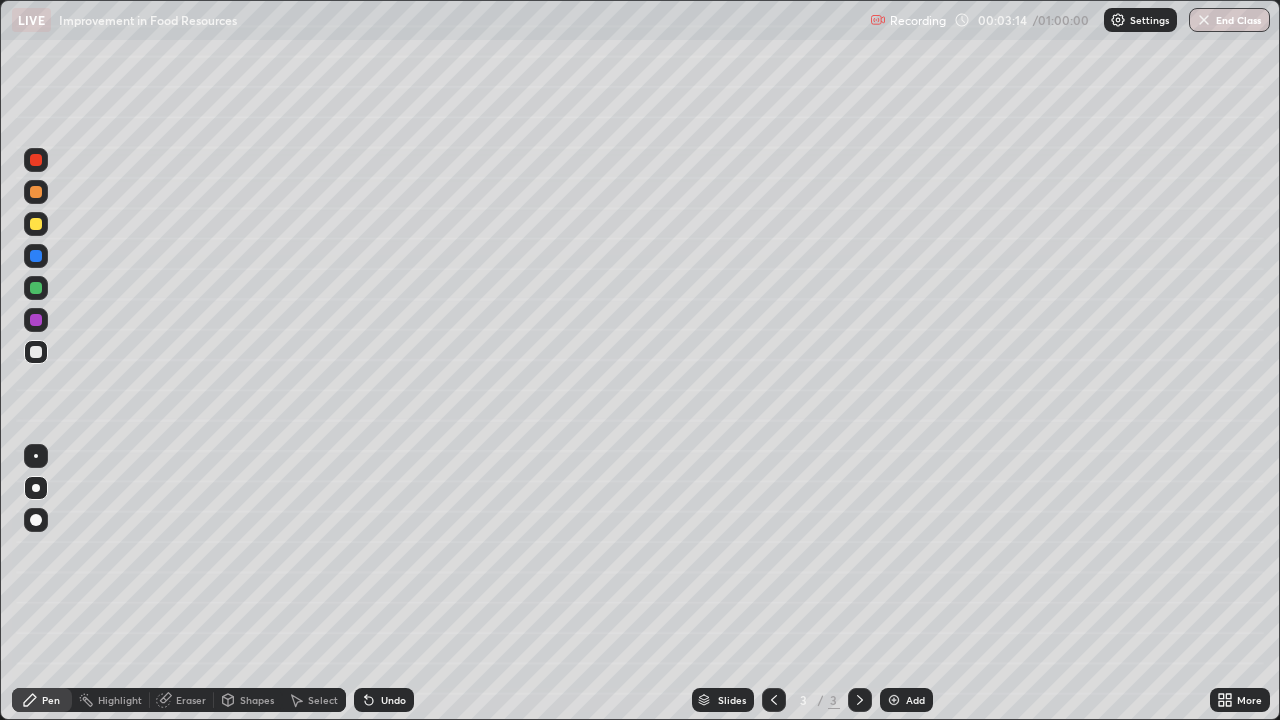 click at bounding box center (36, 320) 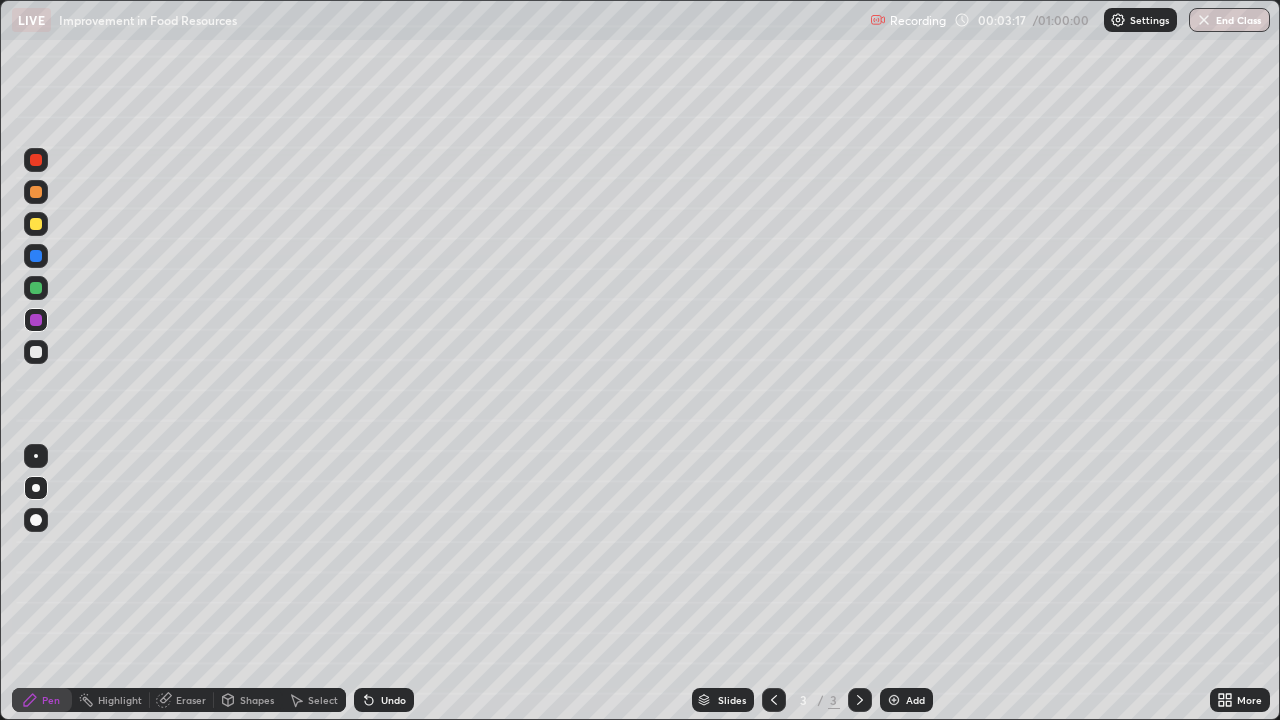 click at bounding box center (894, 700) 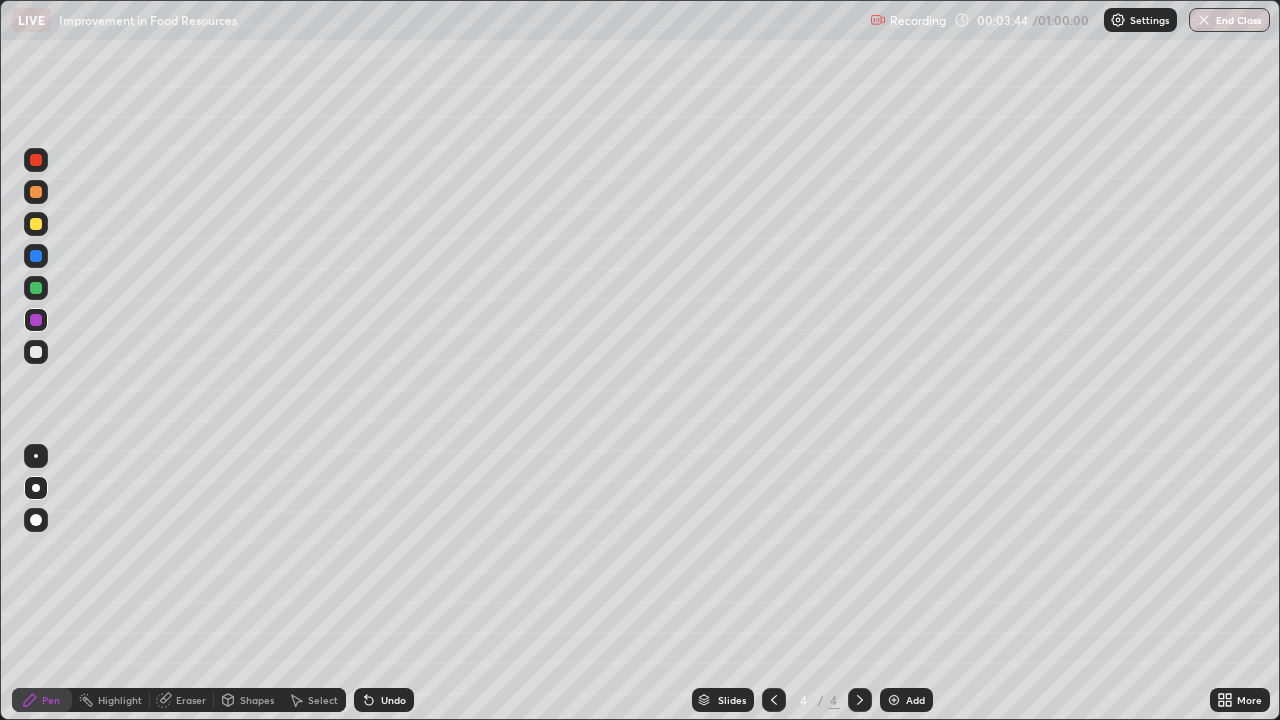 click at bounding box center (36, 288) 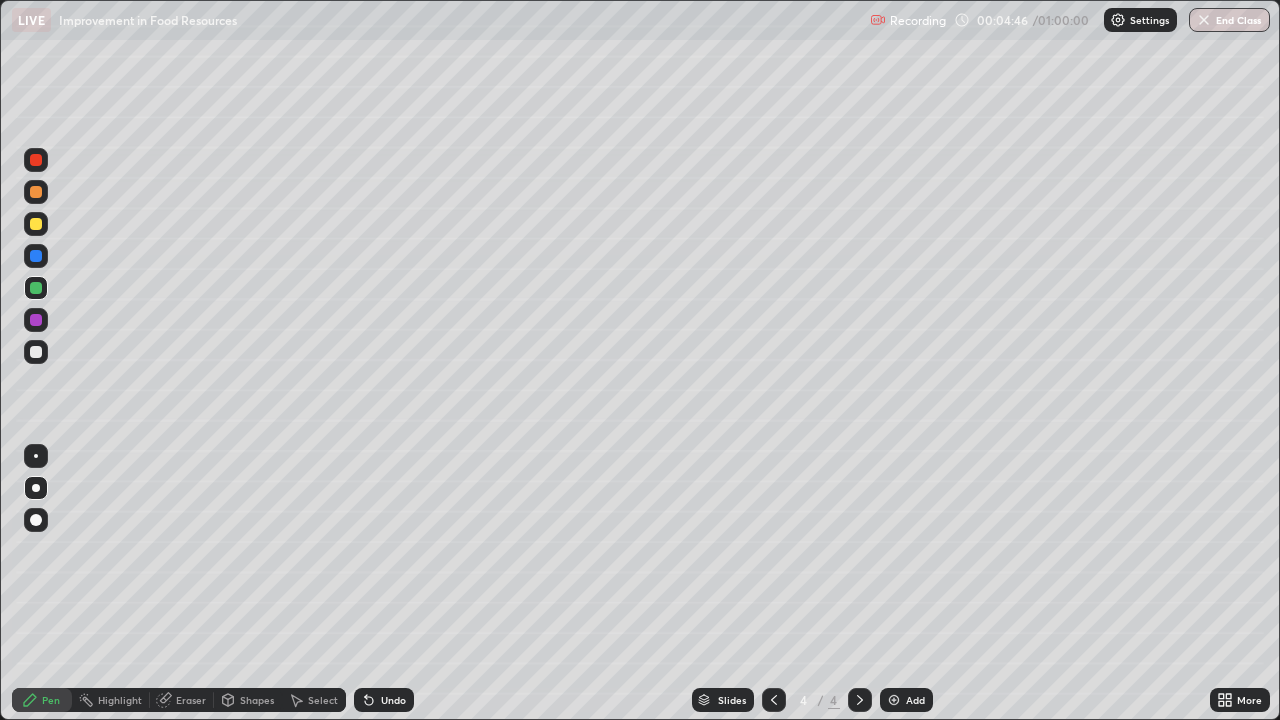 click at bounding box center (36, 256) 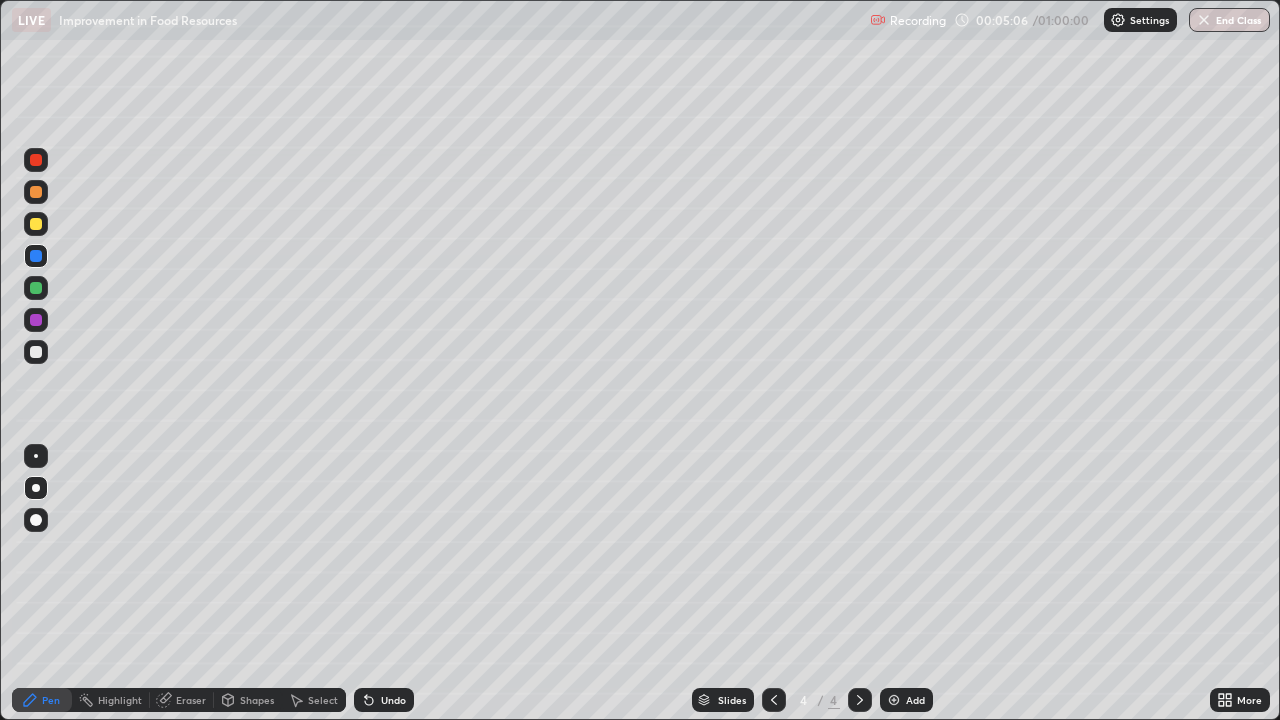 click at bounding box center (36, 160) 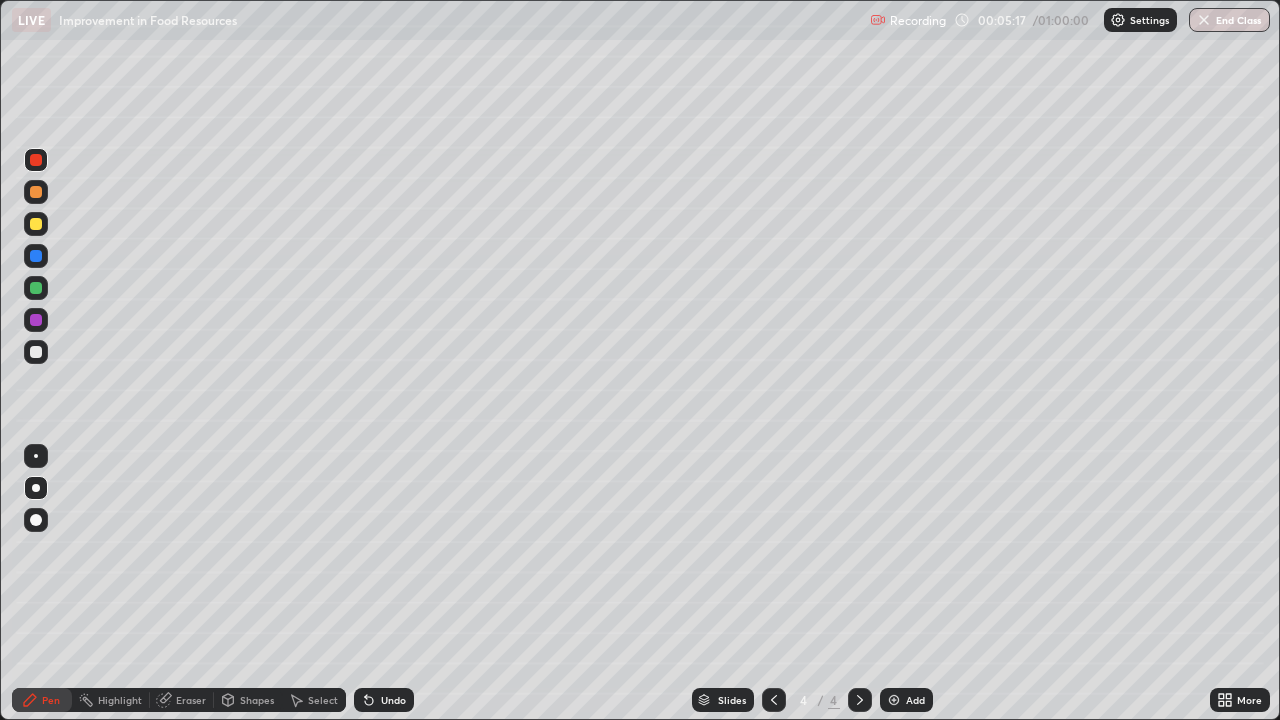 click at bounding box center (36, 224) 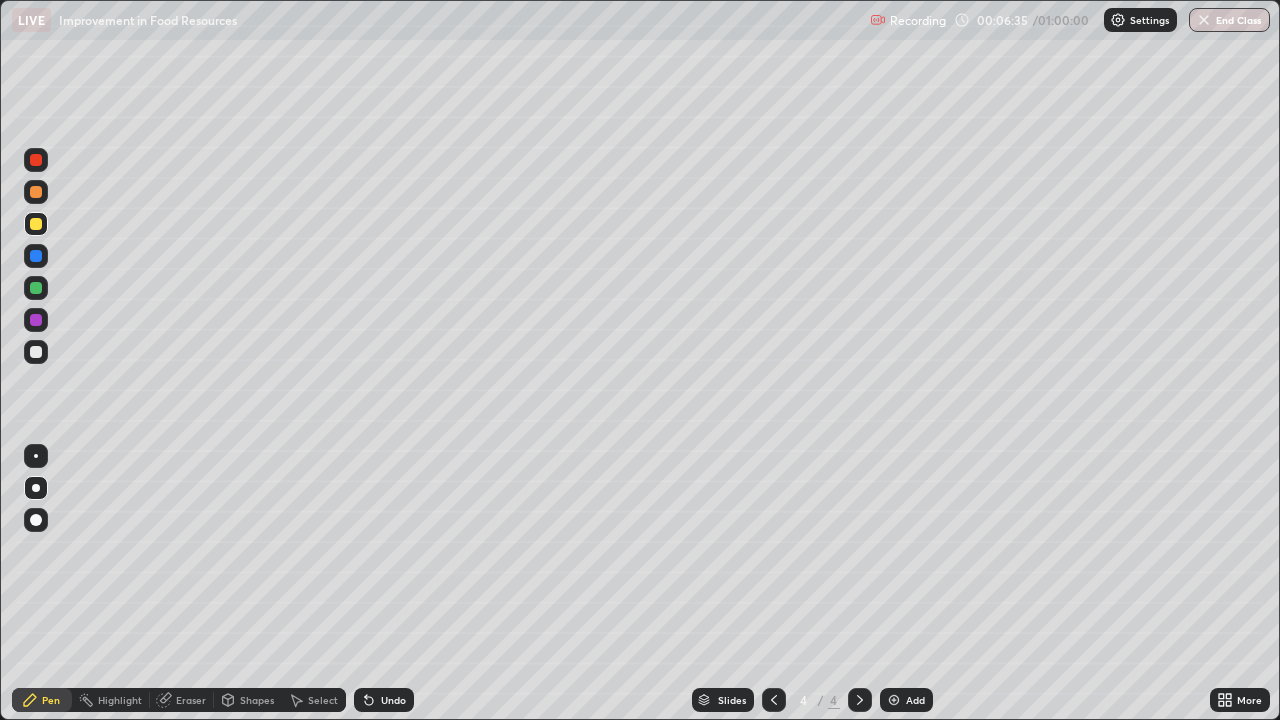 click at bounding box center [36, 160] 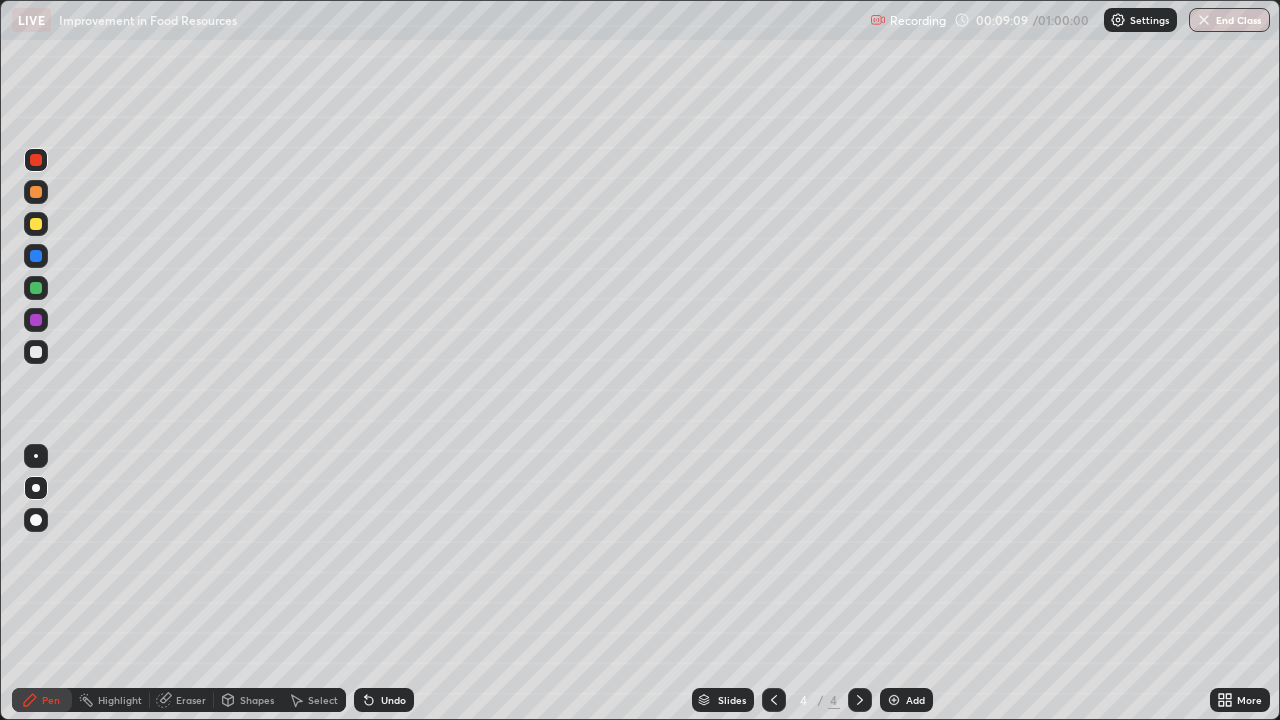 click on "Add" at bounding box center (906, 700) 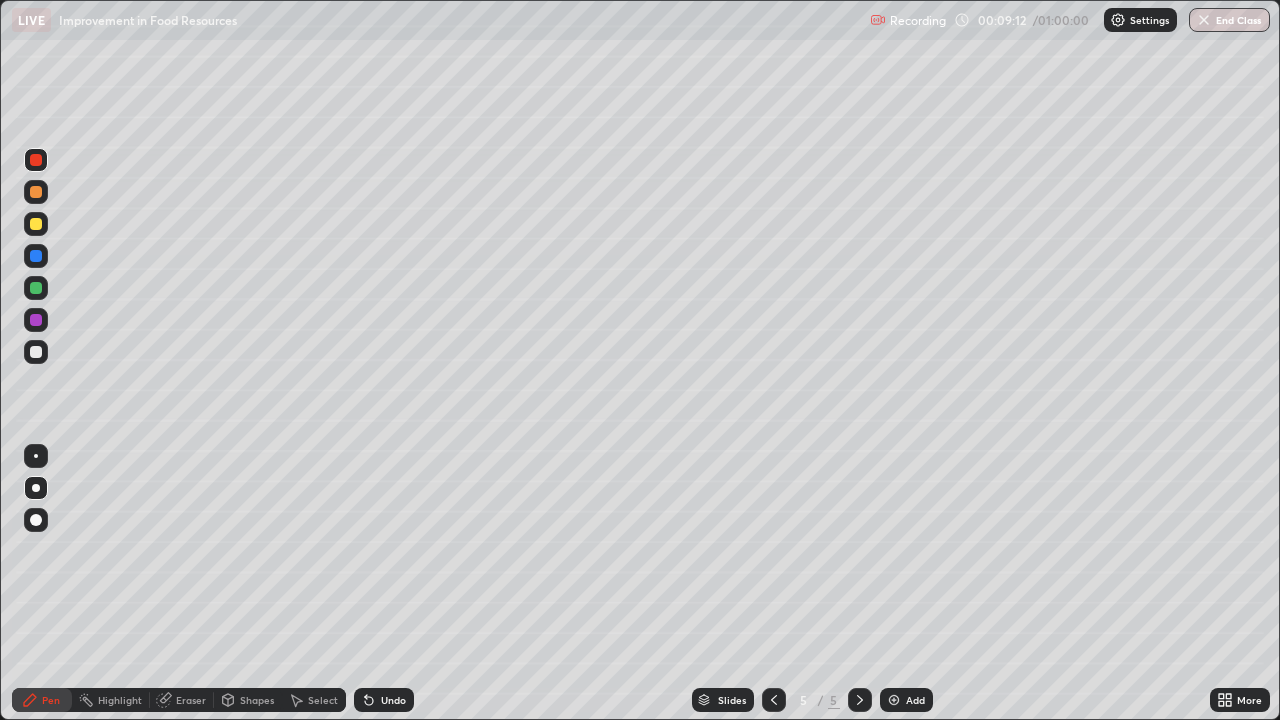 click at bounding box center (36, 256) 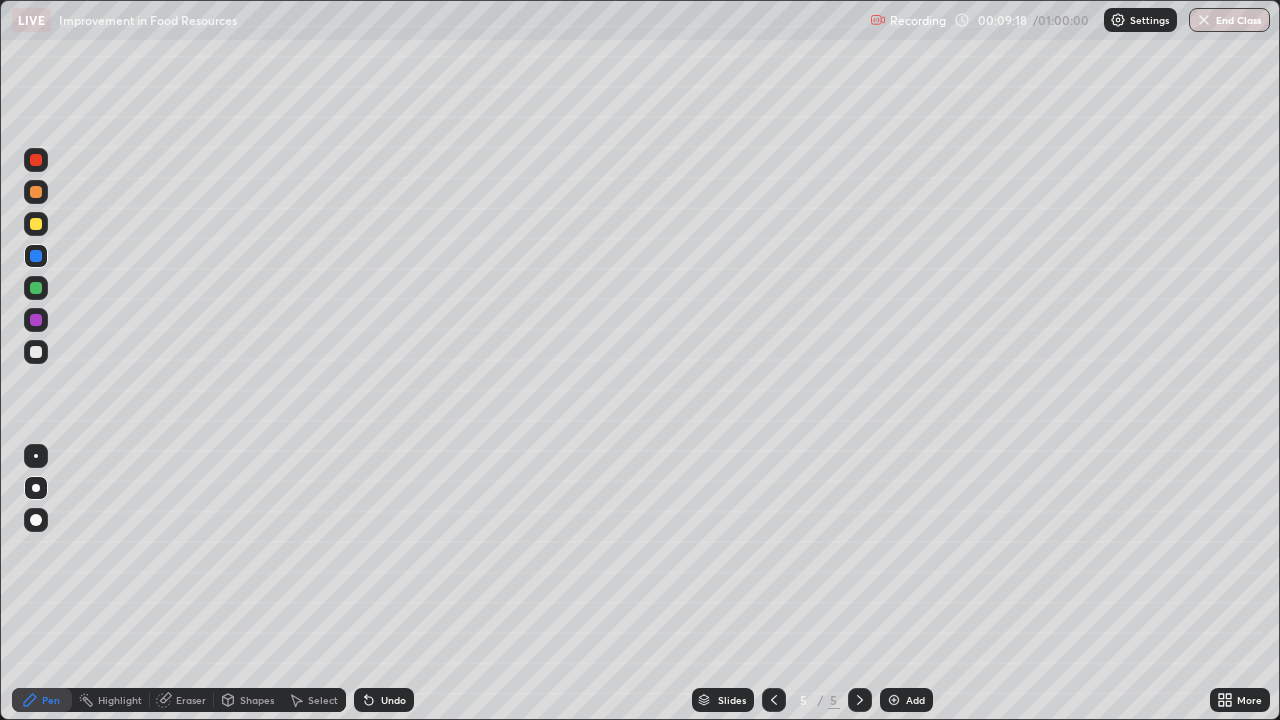 click at bounding box center [36, 192] 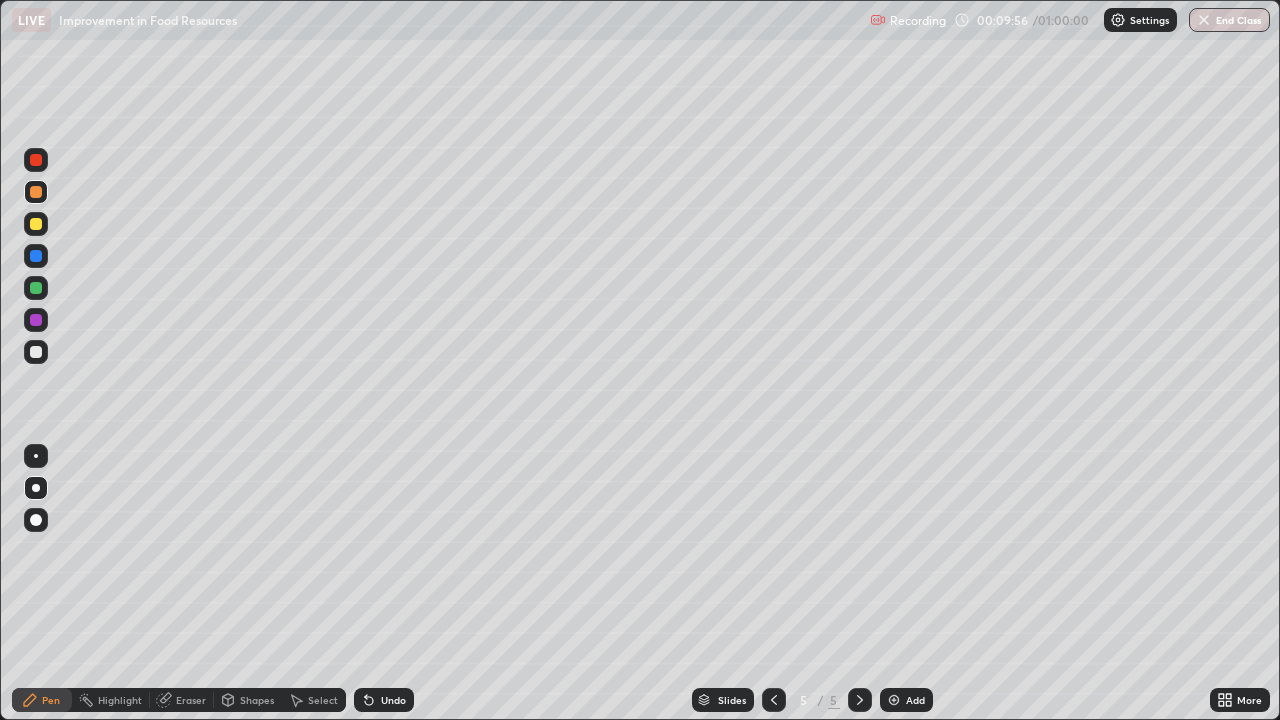 click at bounding box center [36, 320] 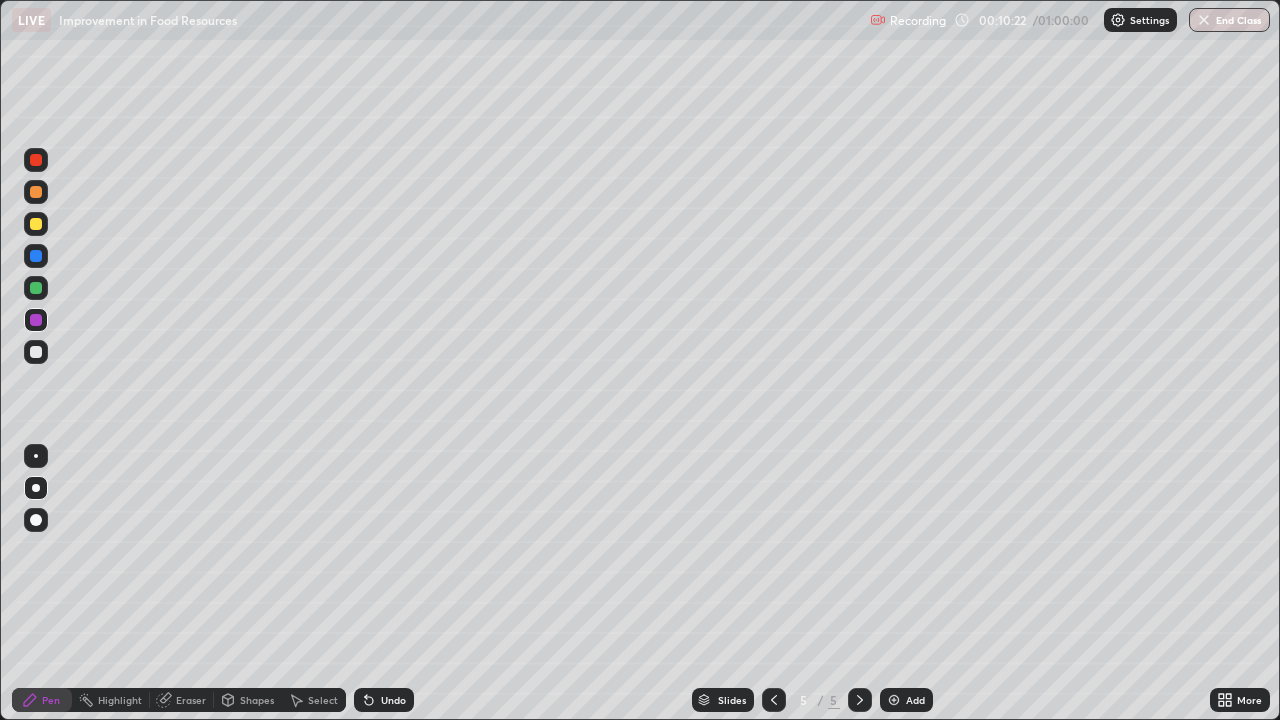 click at bounding box center (36, 256) 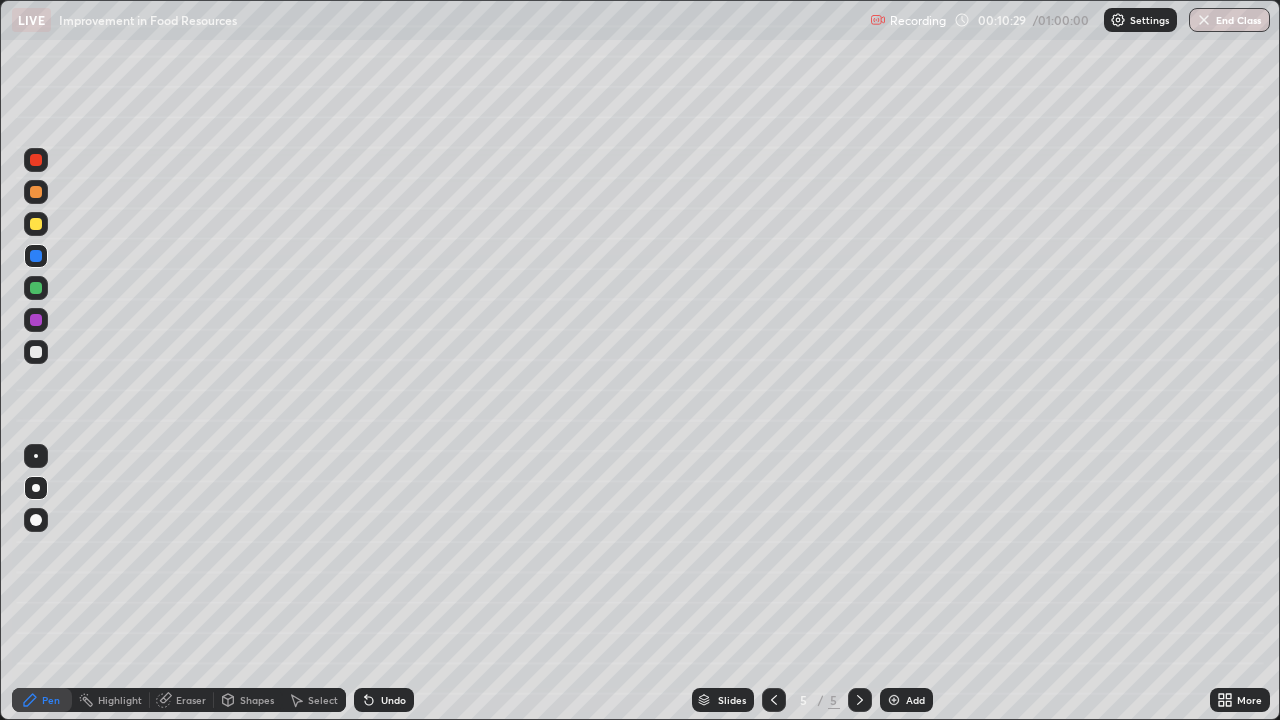 click at bounding box center [36, 160] 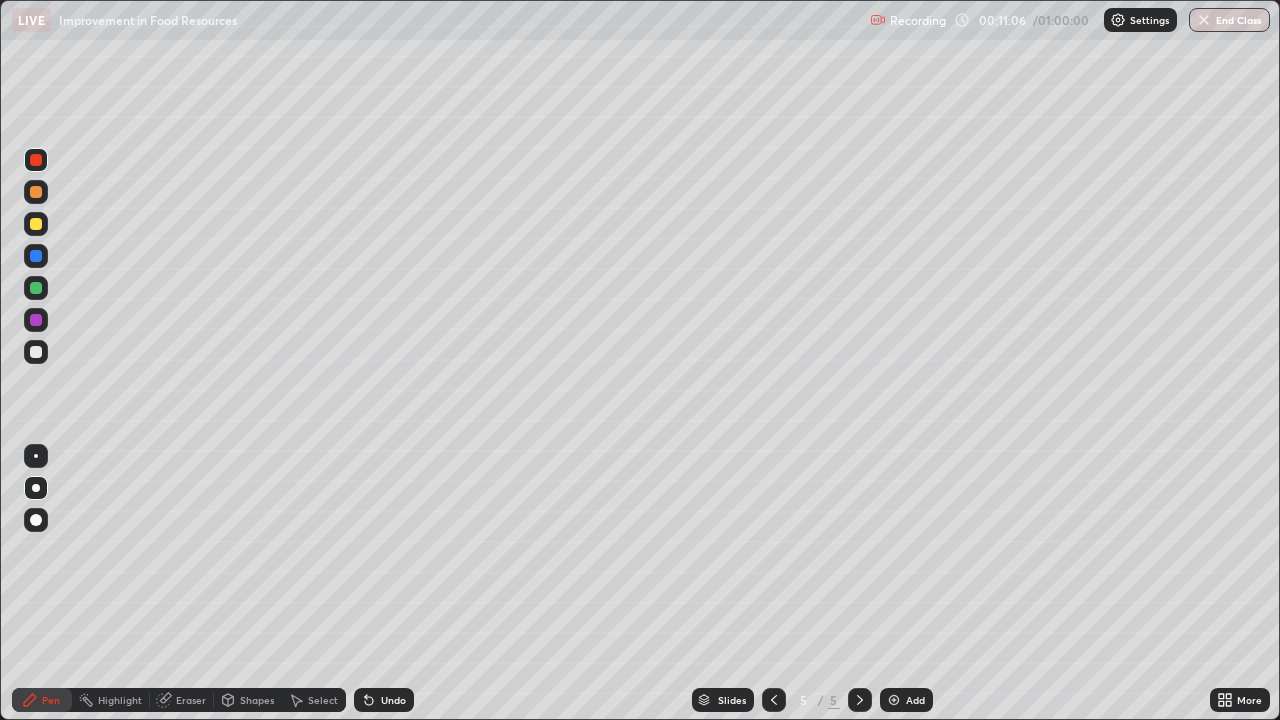 click 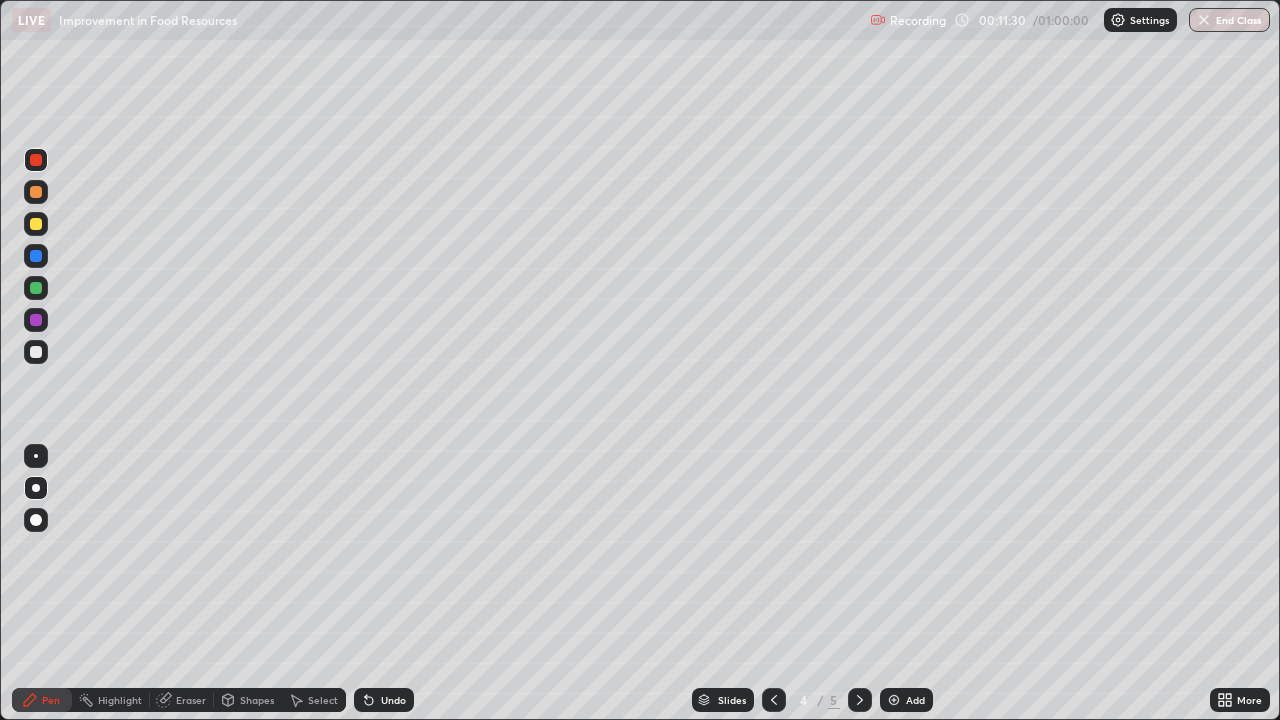 click 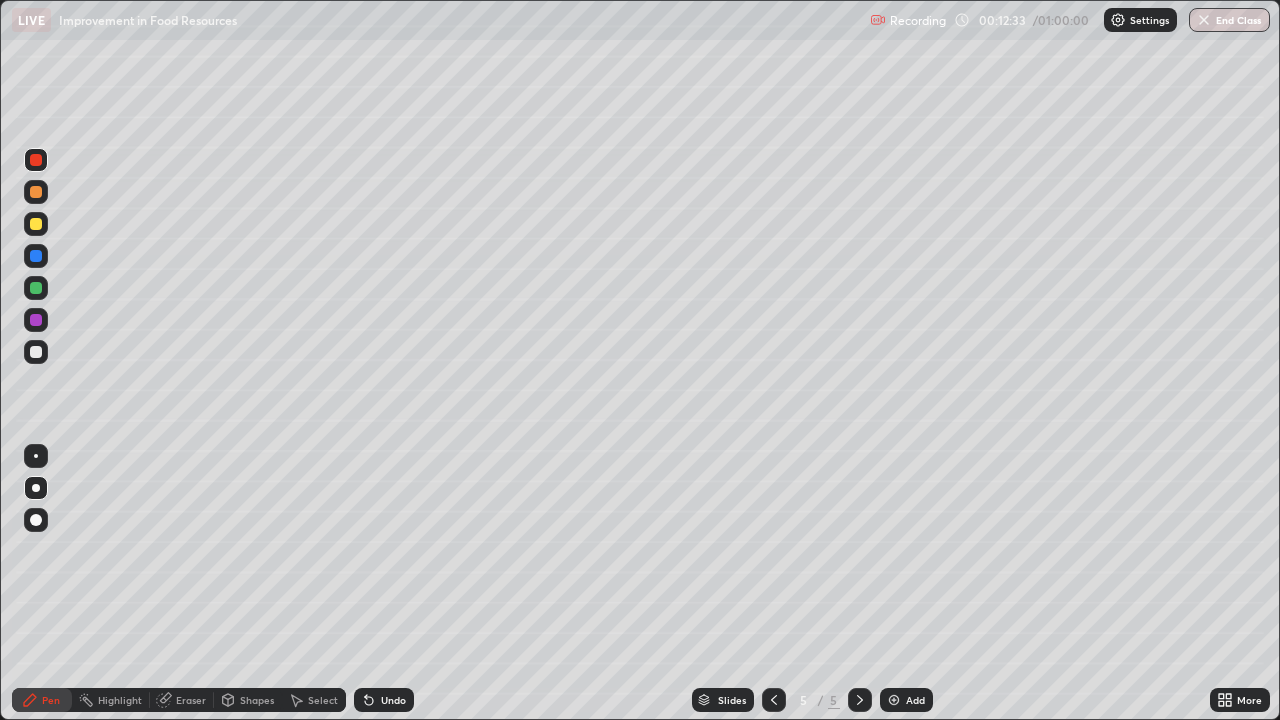 click at bounding box center (36, 288) 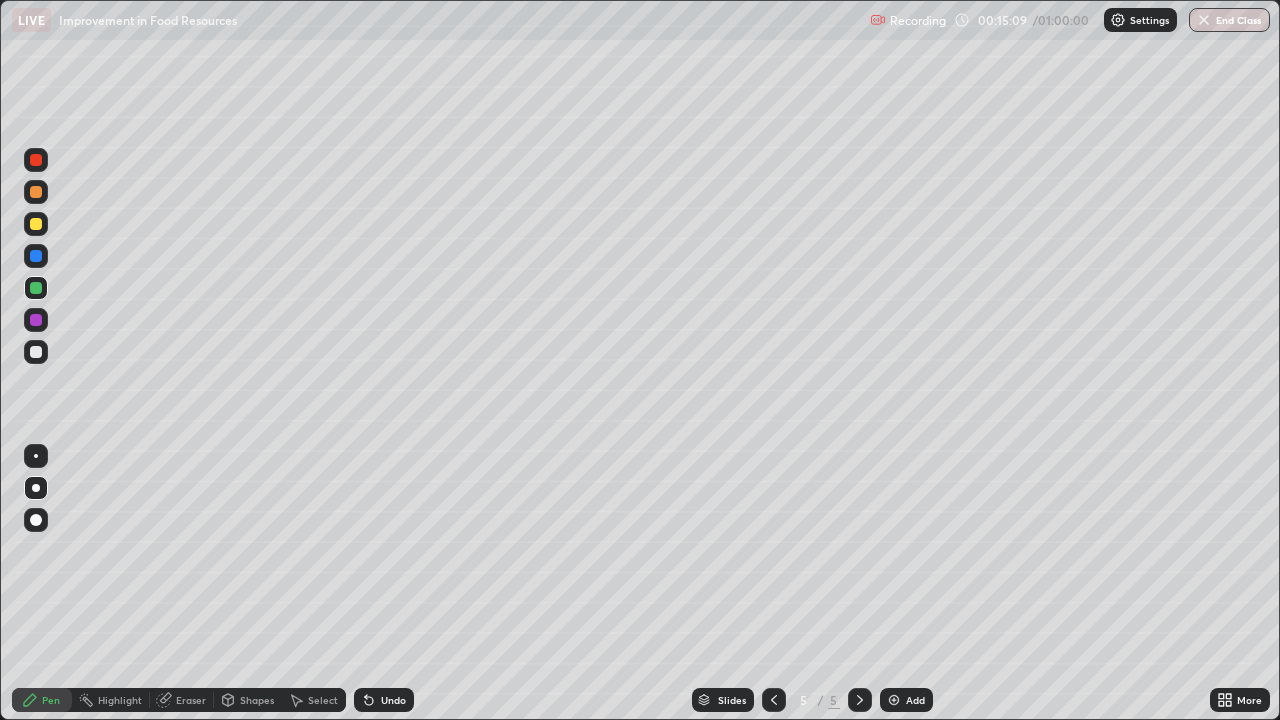 click on "5" at bounding box center [804, 700] 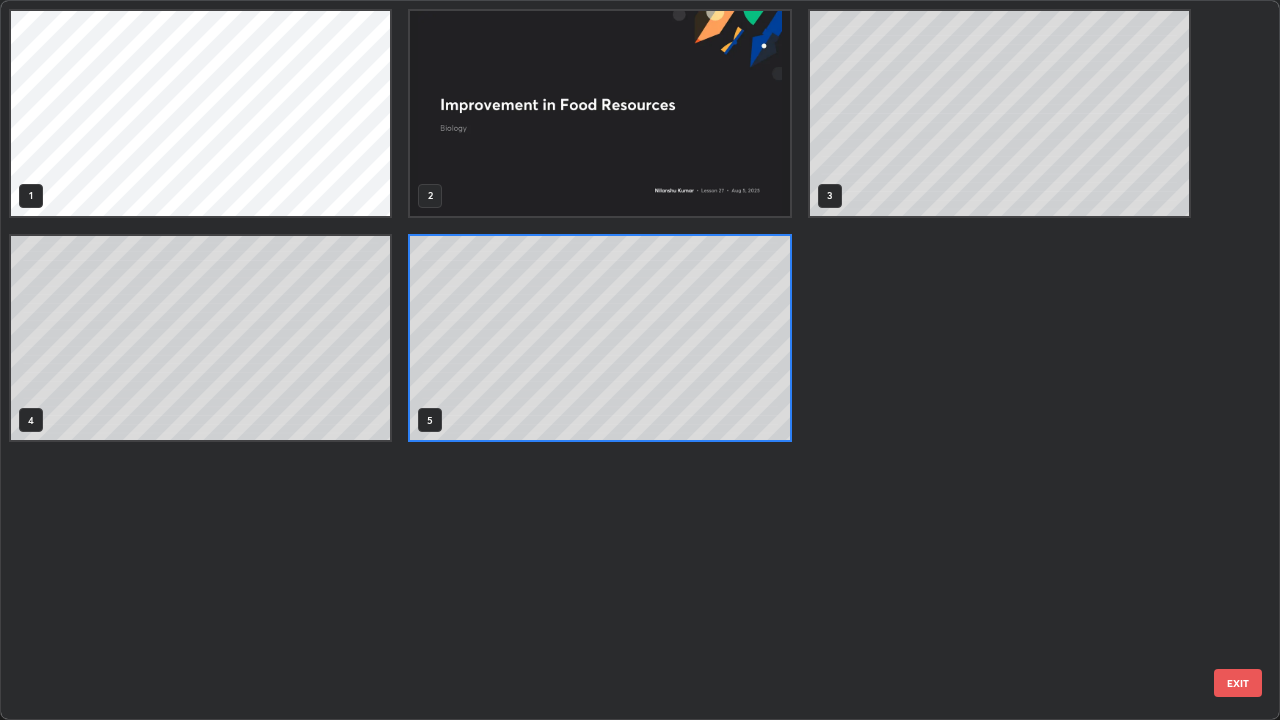 scroll, scrollTop: 7, scrollLeft: 11, axis: both 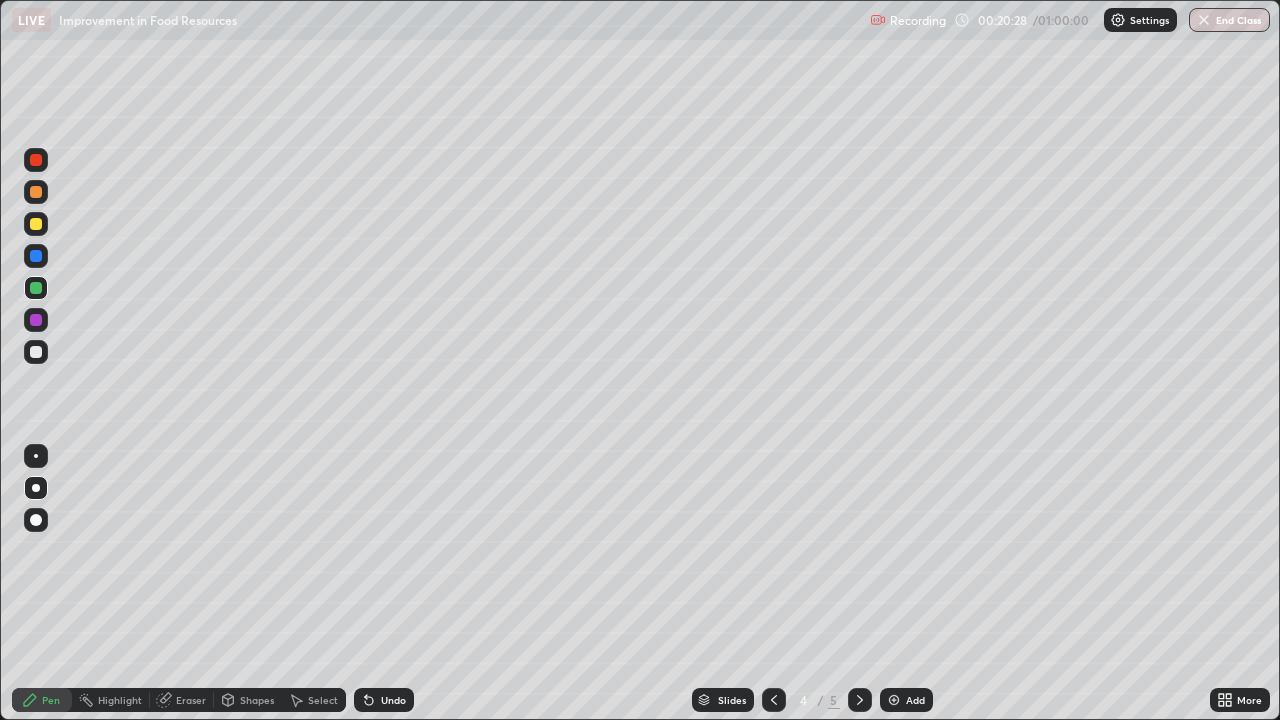 click at bounding box center (860, 700) 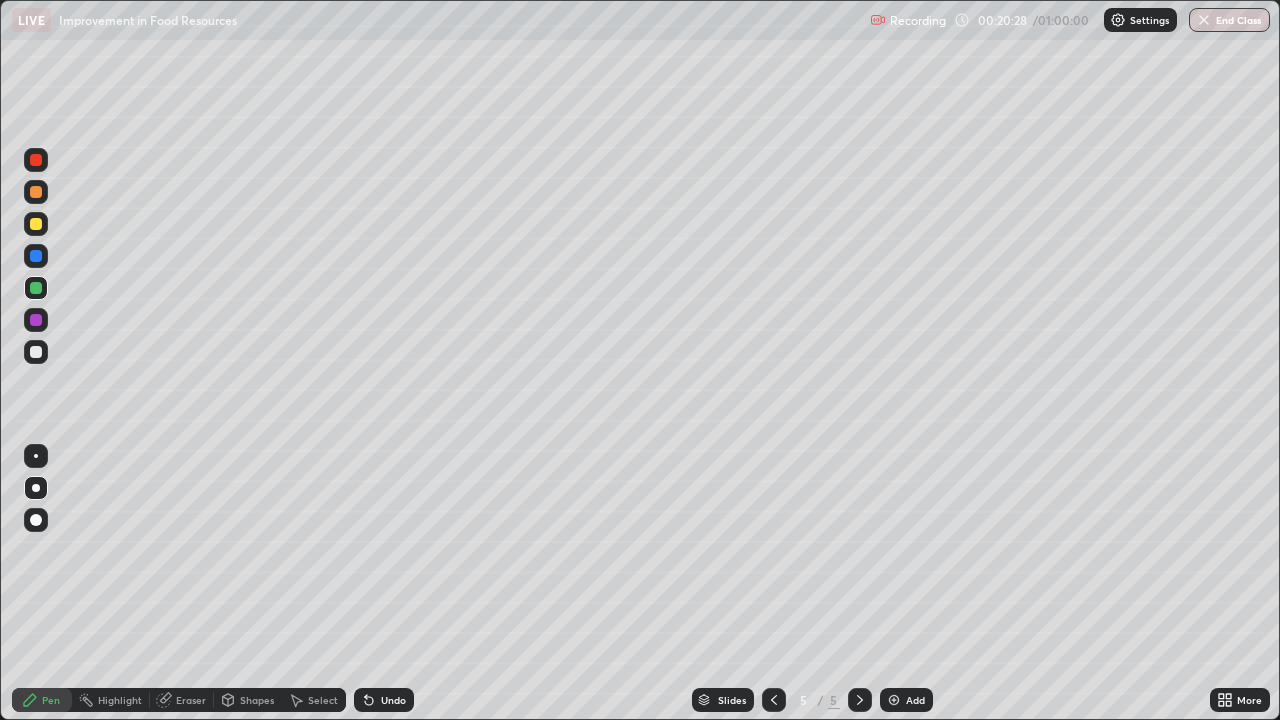 click at bounding box center [860, 700] 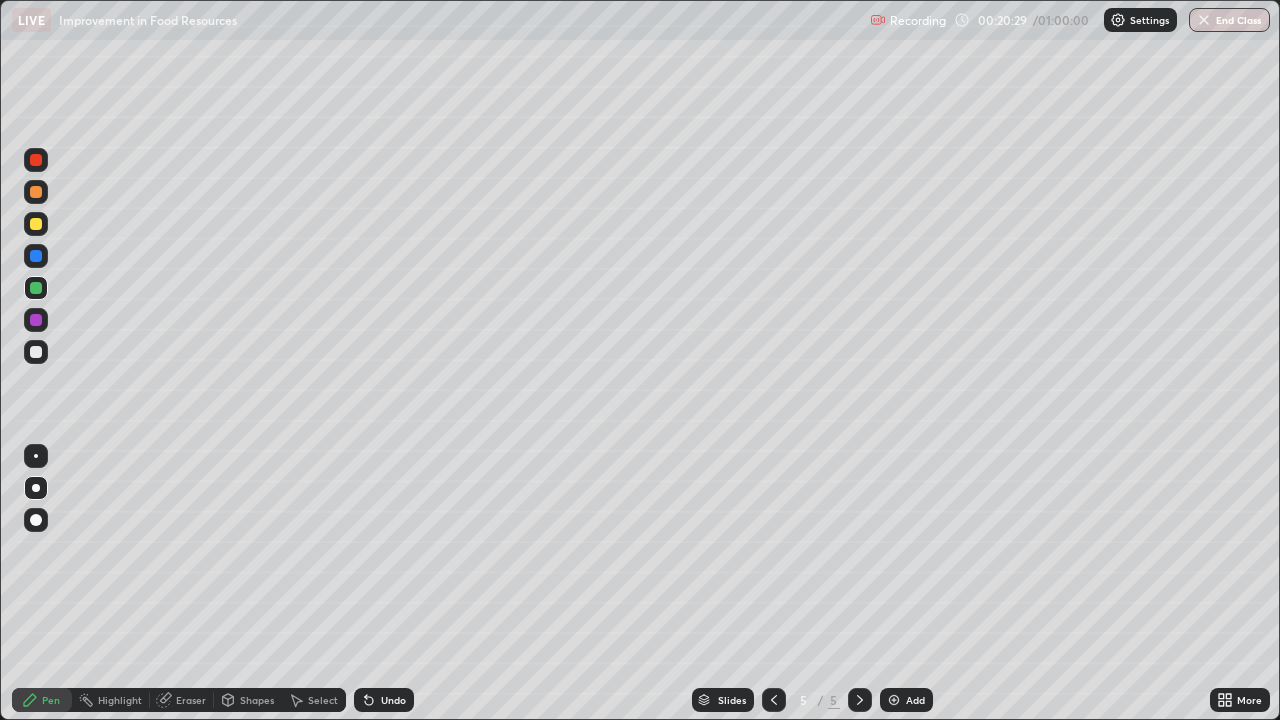 click at bounding box center (860, 700) 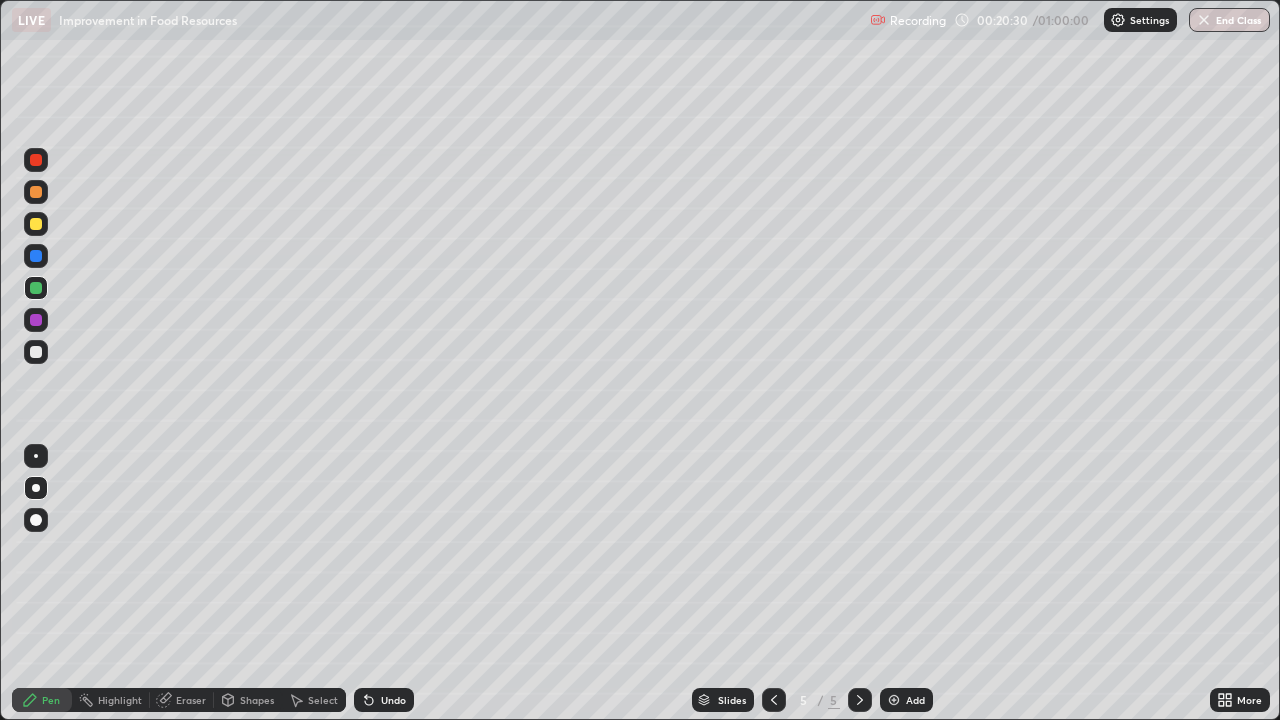 click on "Add" at bounding box center [915, 700] 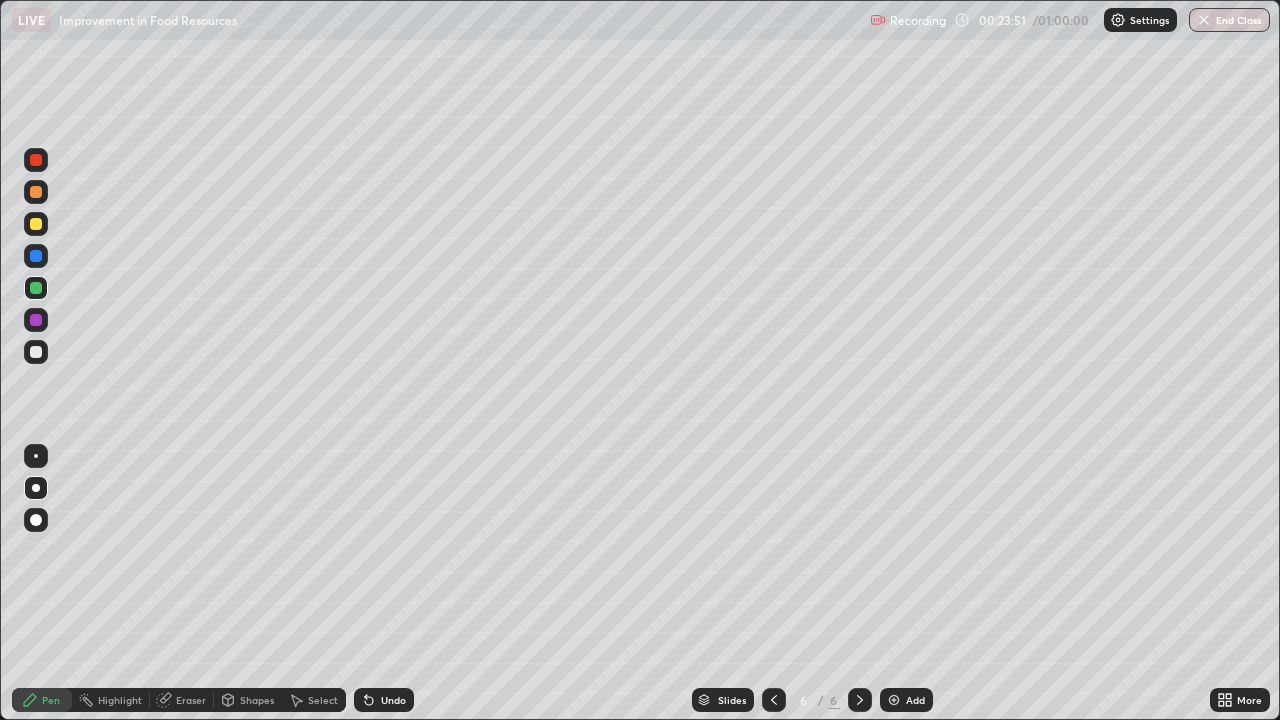 click at bounding box center [36, 224] 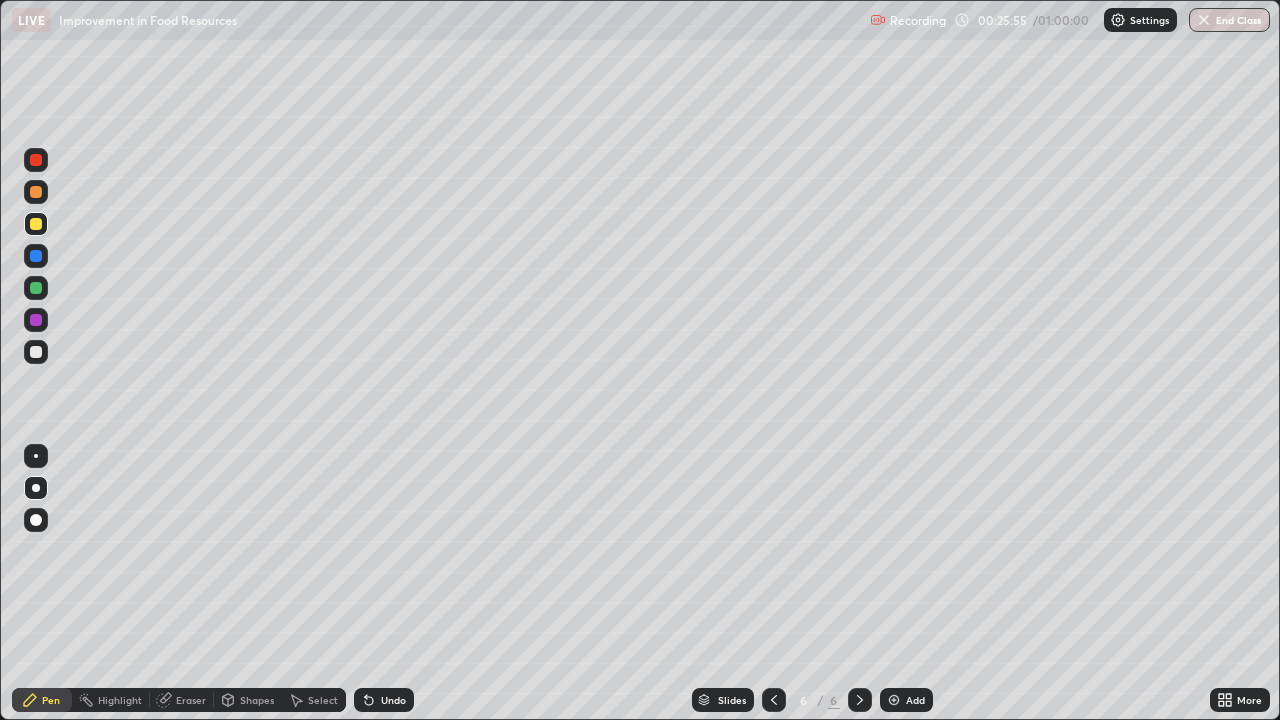 click at bounding box center (36, 320) 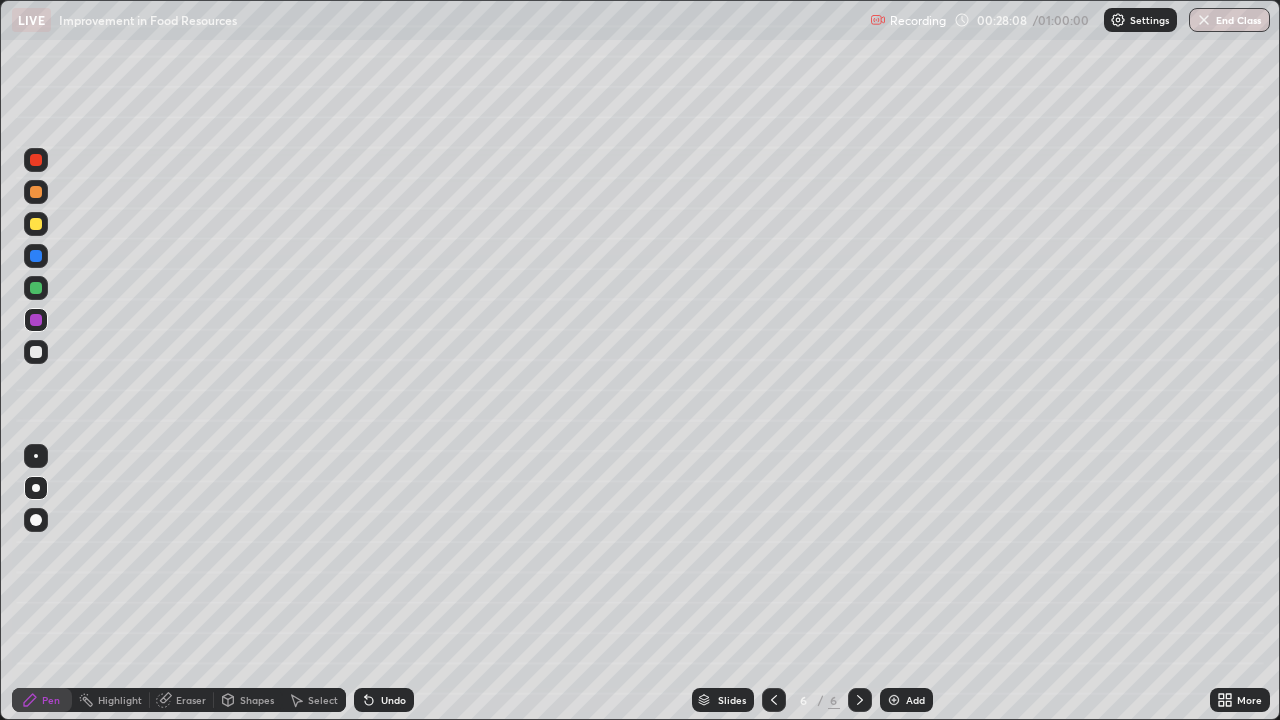 click on "/" at bounding box center [821, 700] 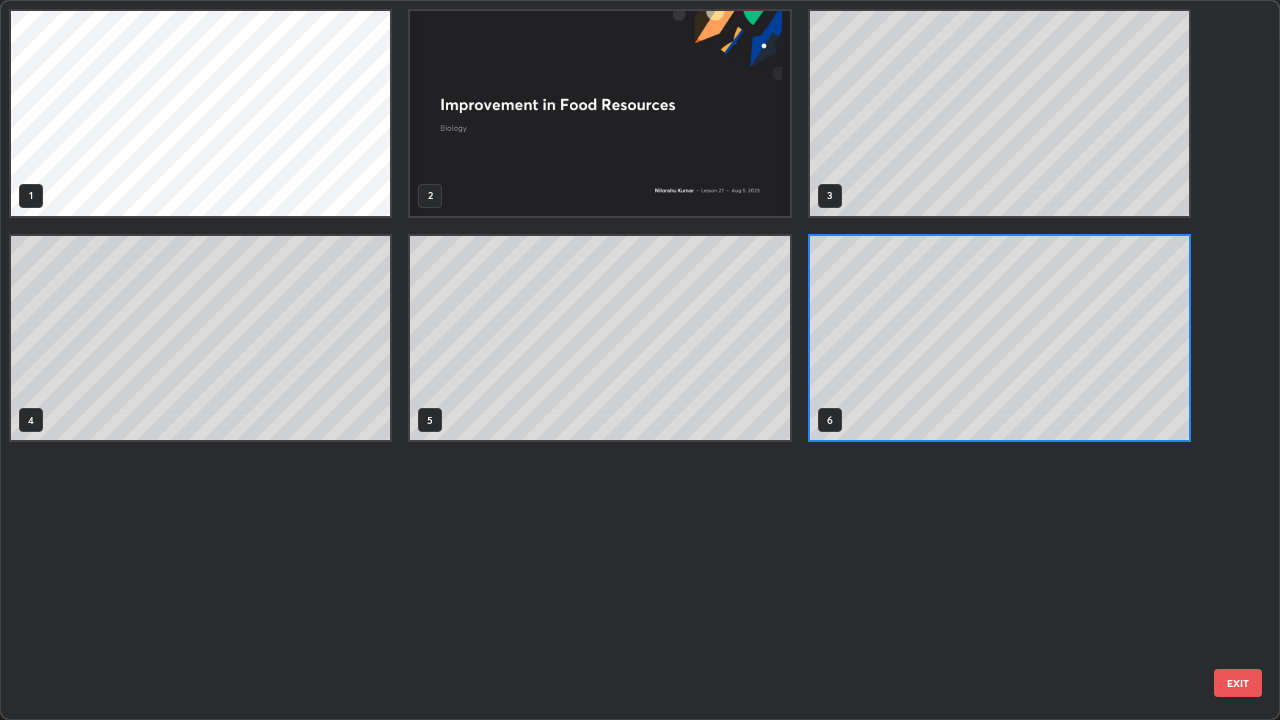scroll, scrollTop: 7, scrollLeft: 11, axis: both 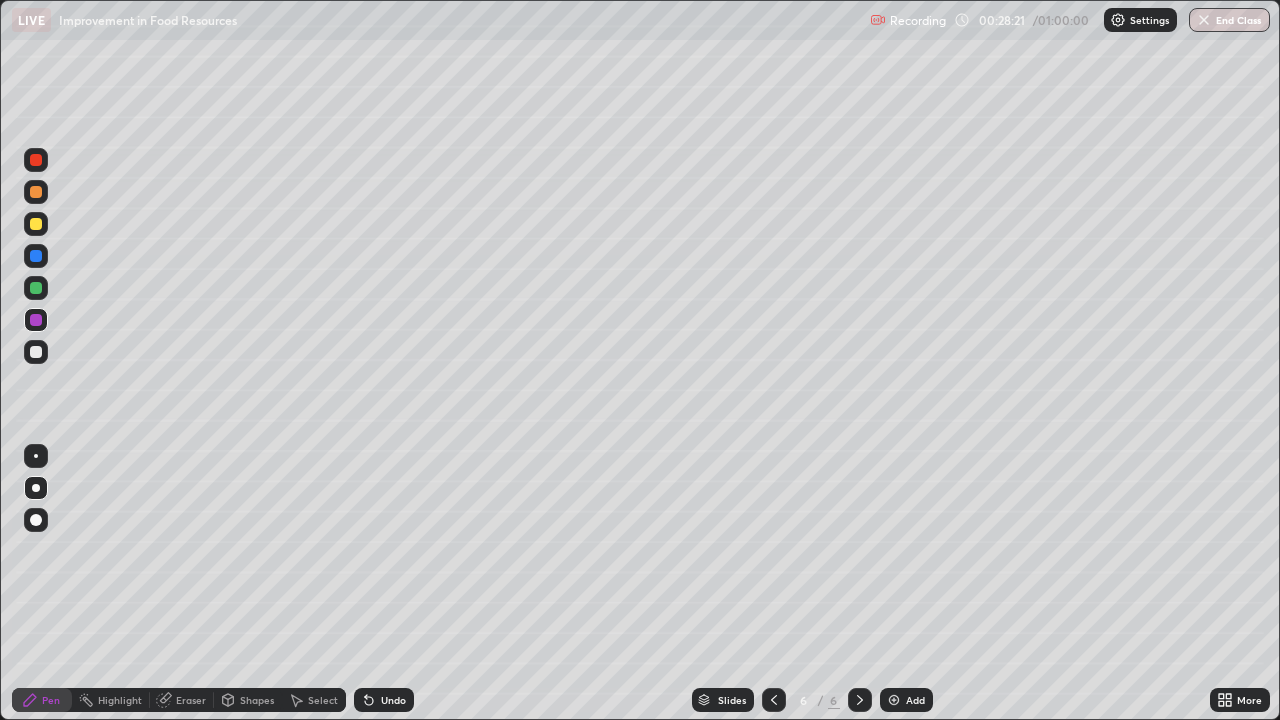 click at bounding box center [894, 700] 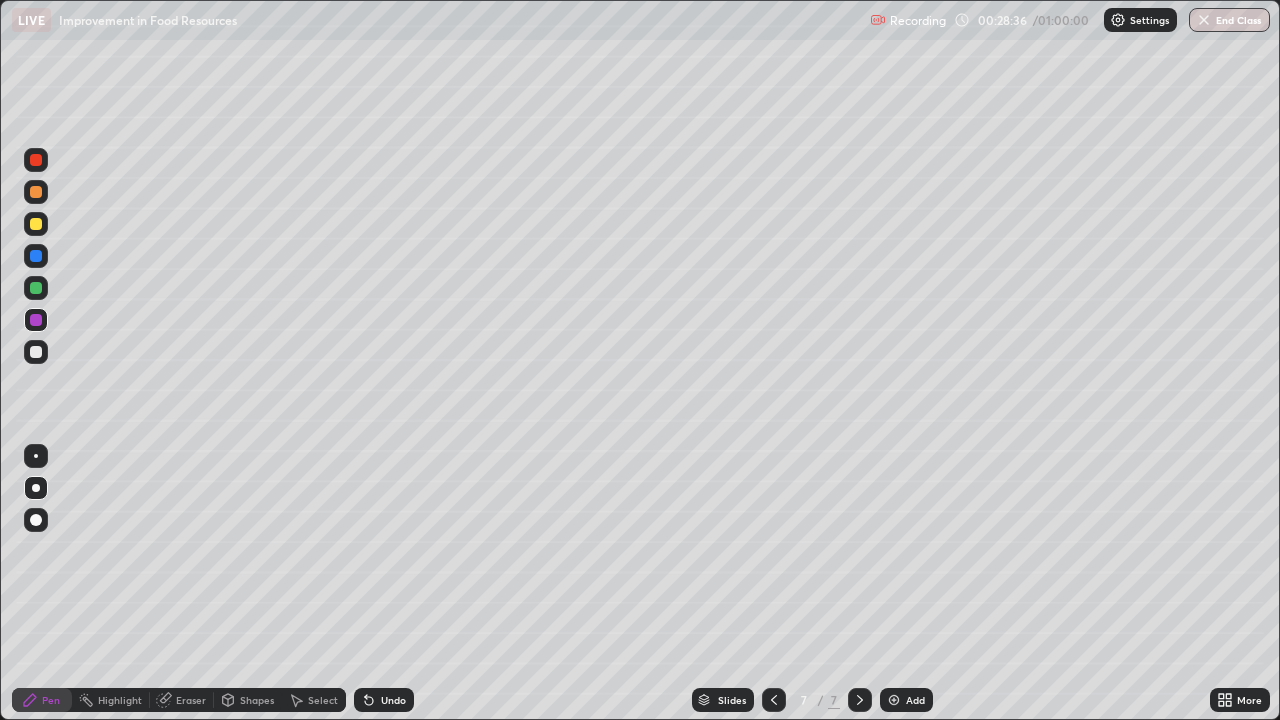 click at bounding box center [36, 224] 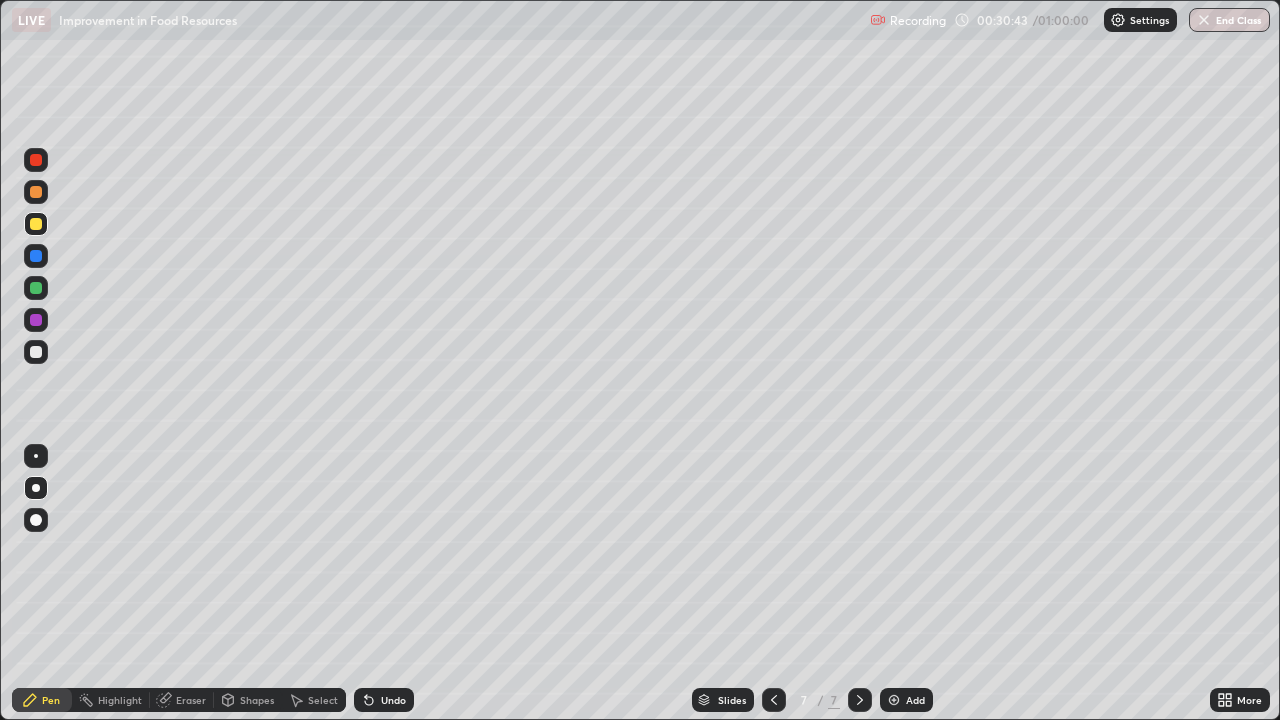 click at bounding box center (36, 160) 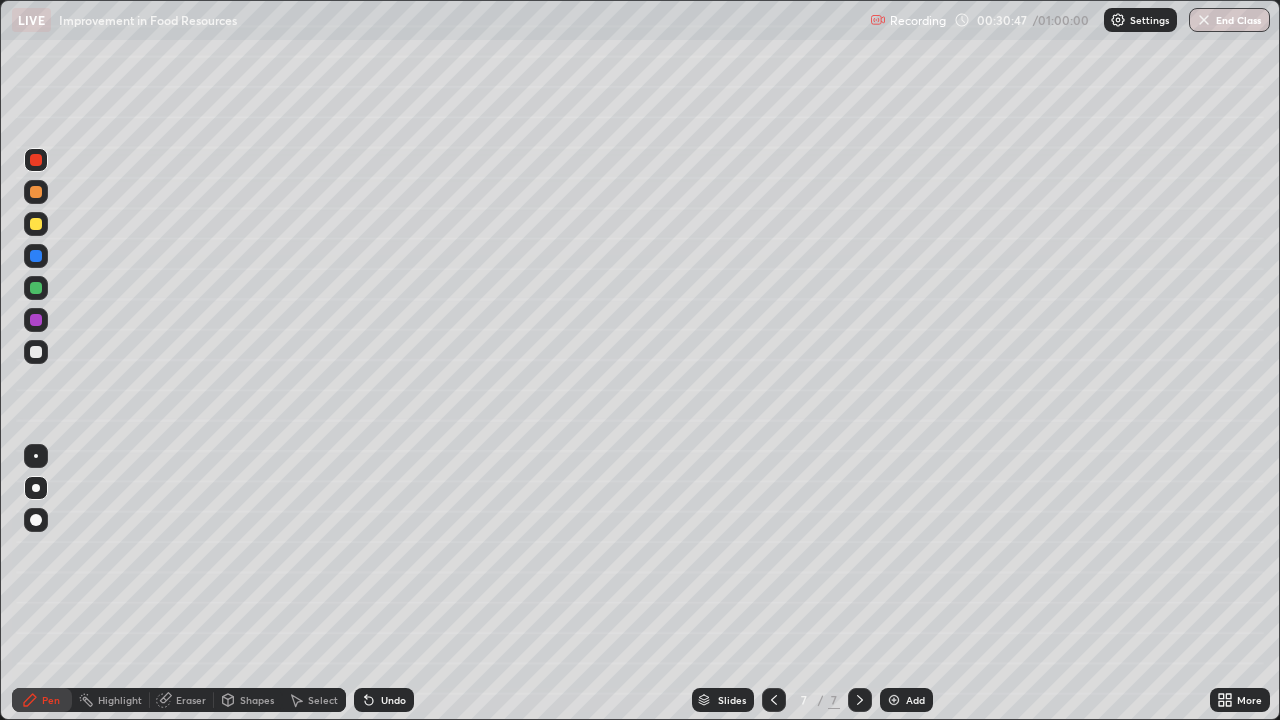 click at bounding box center [36, 192] 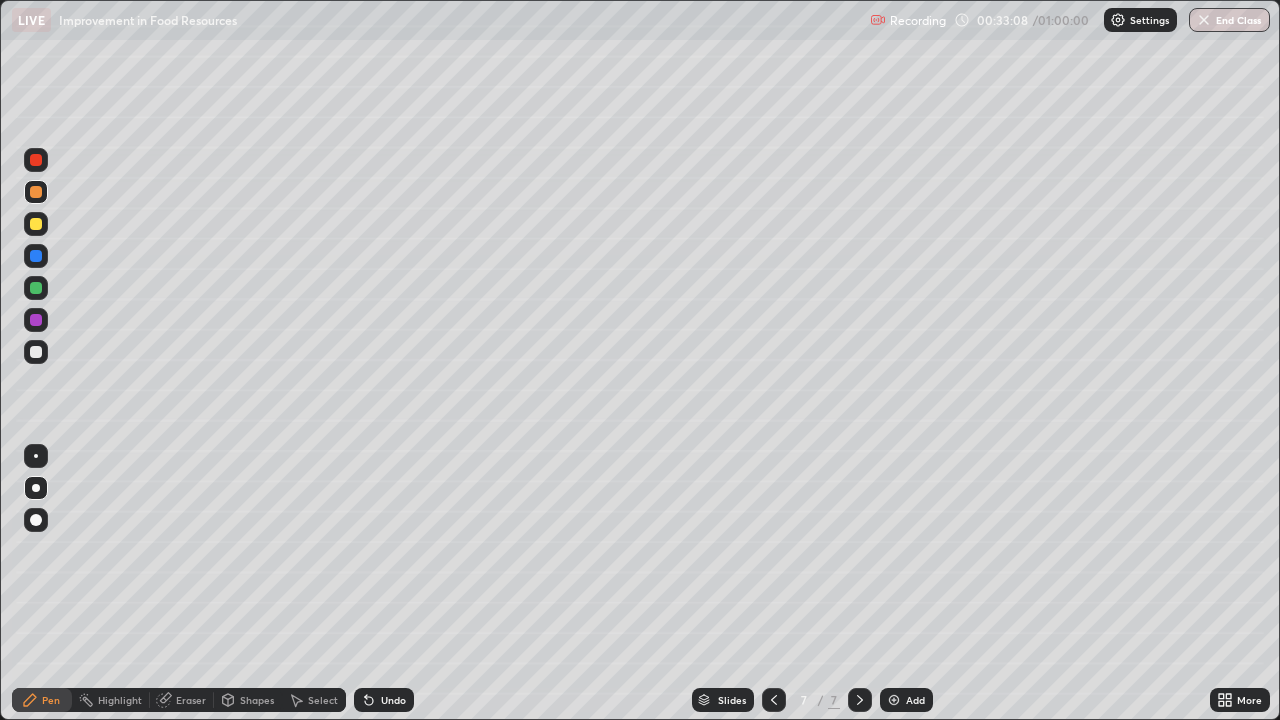 click at bounding box center [36, 288] 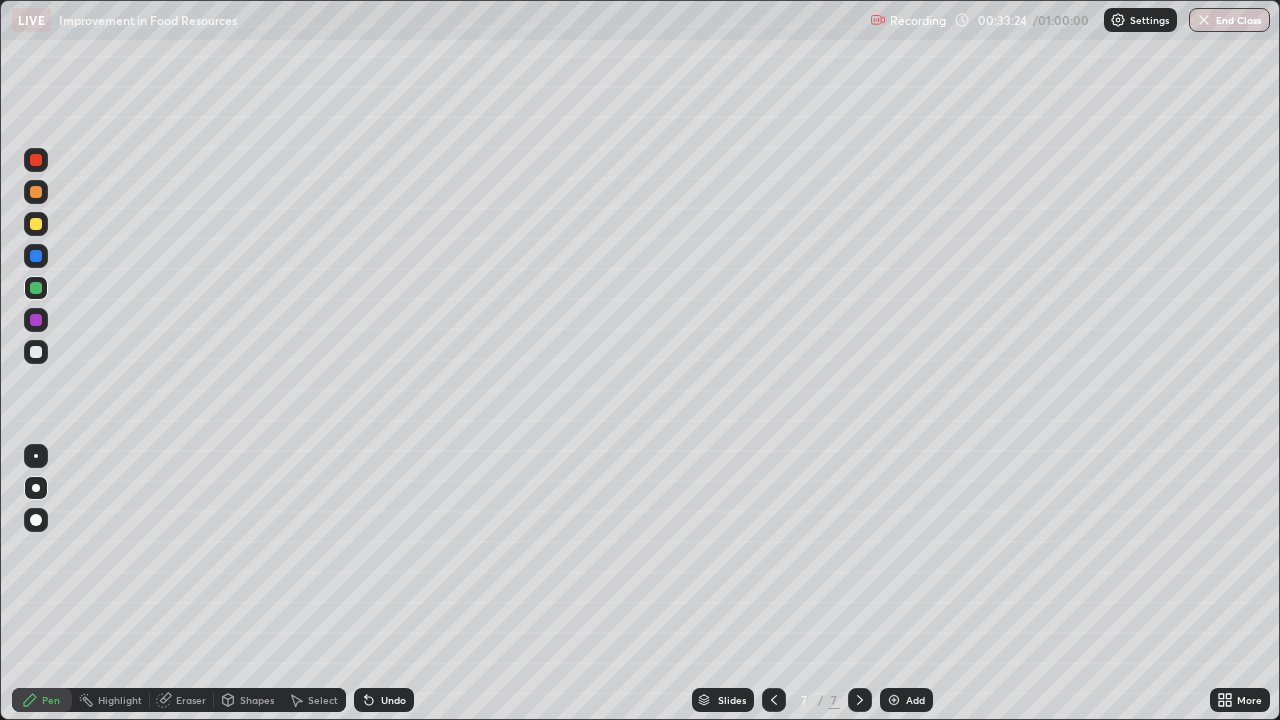 click at bounding box center (36, 560) 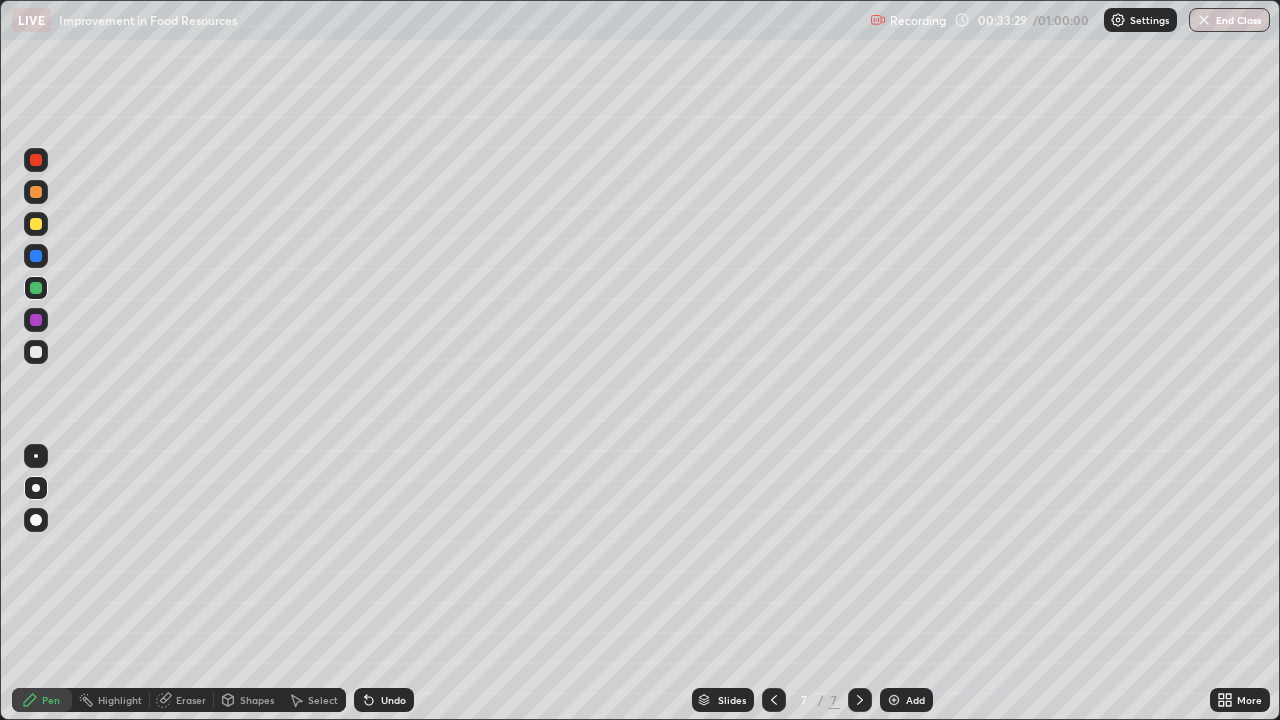 click at bounding box center (36, 256) 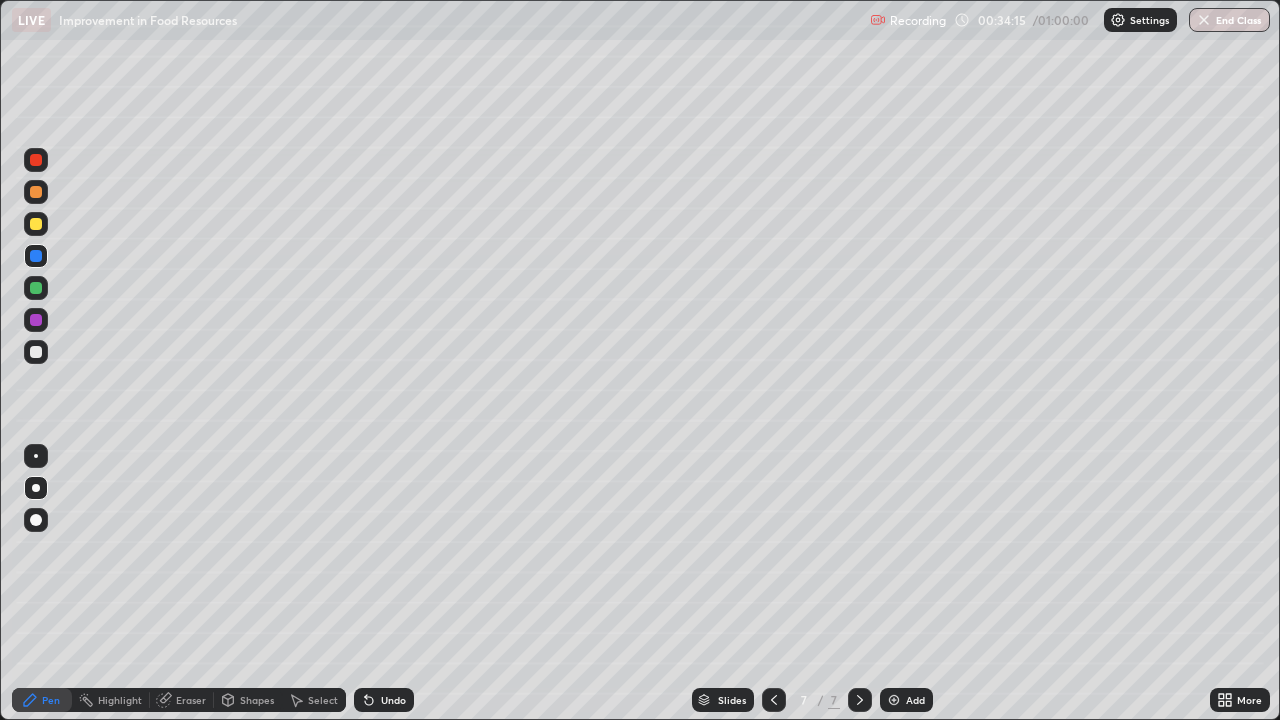 click at bounding box center [36, 352] 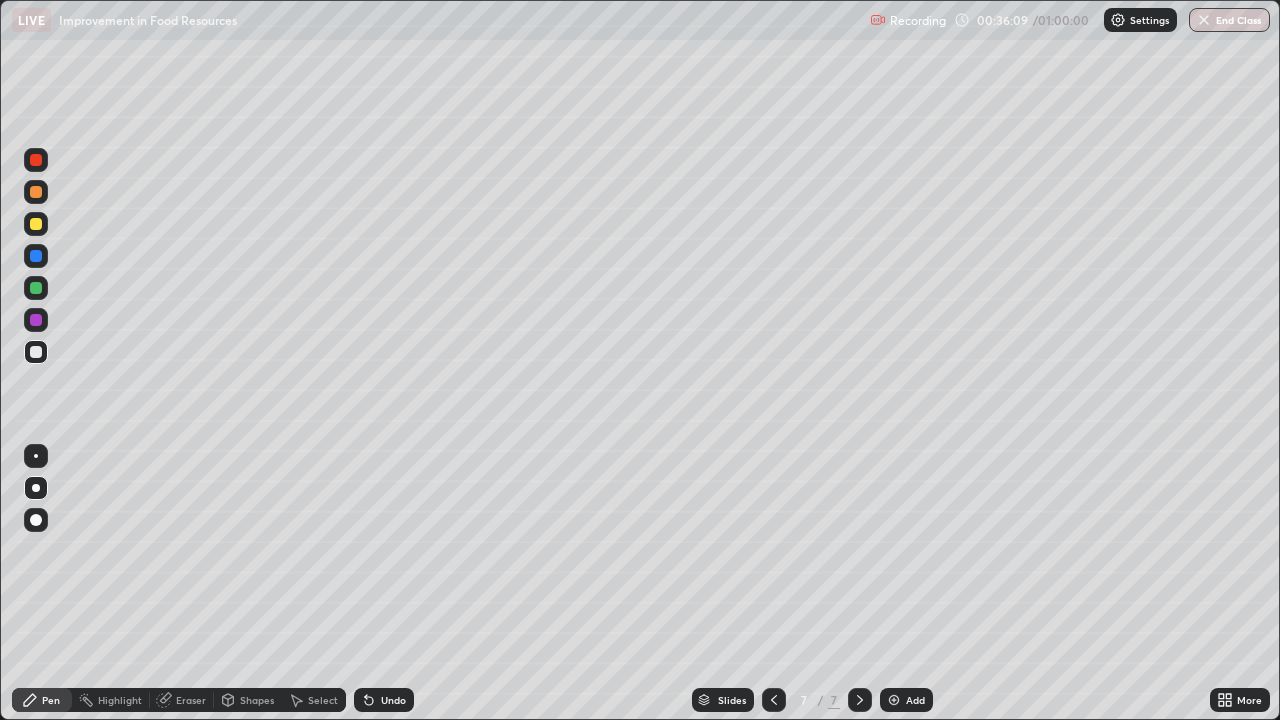 click 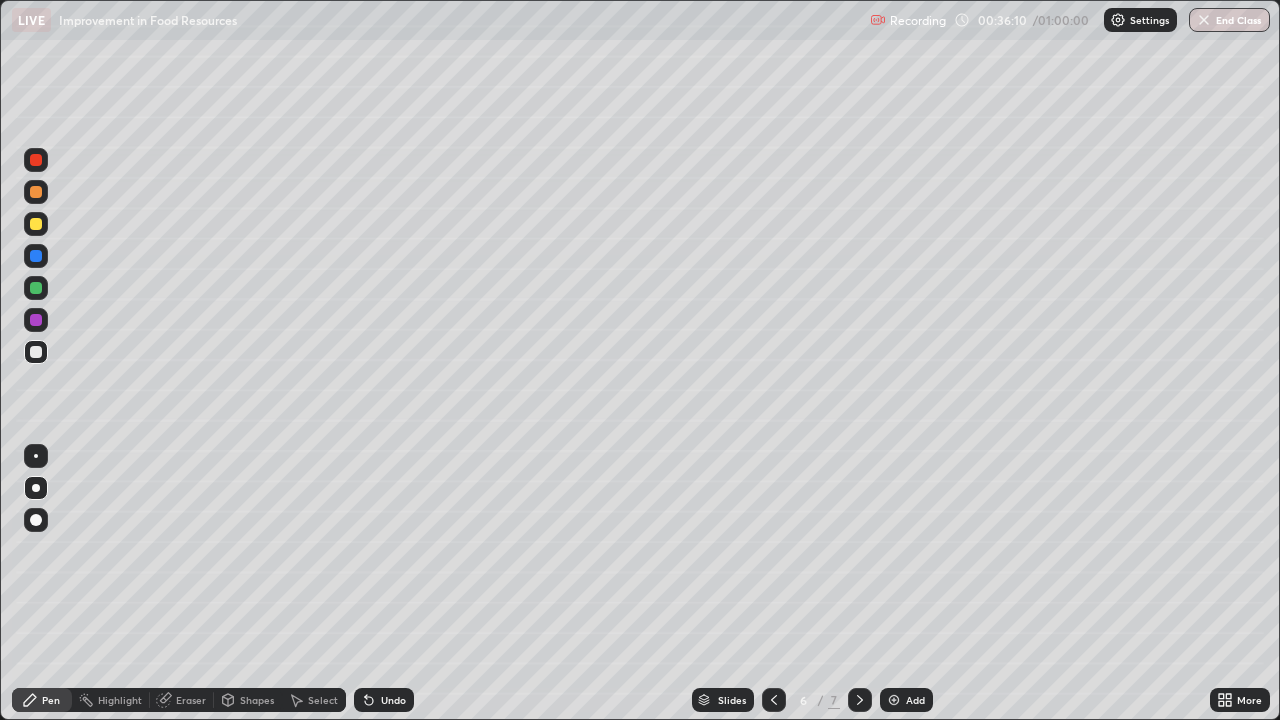click 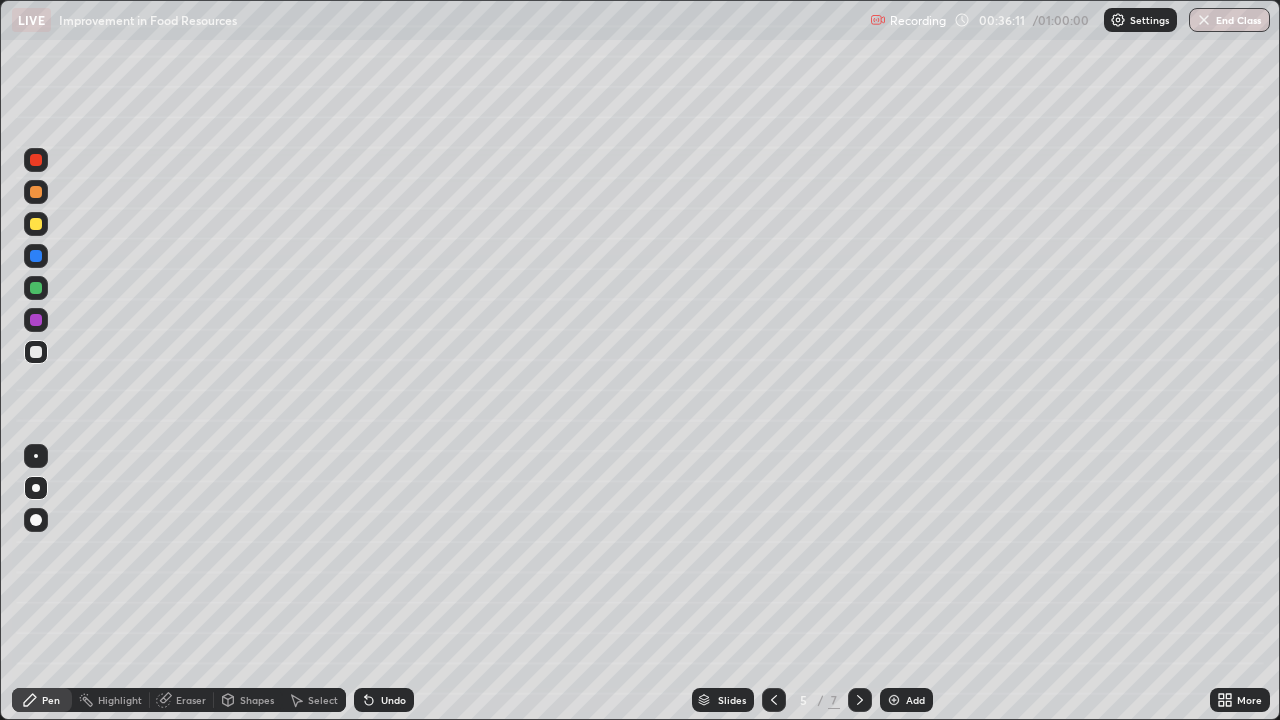 click 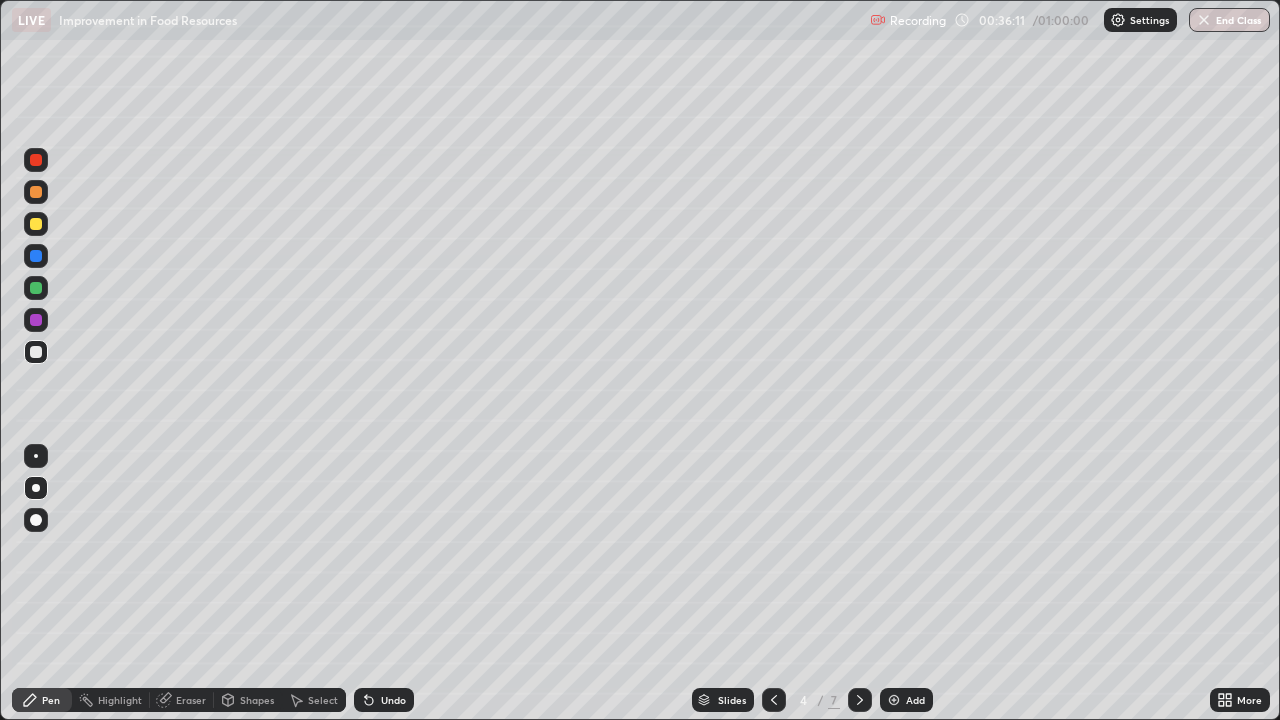 click 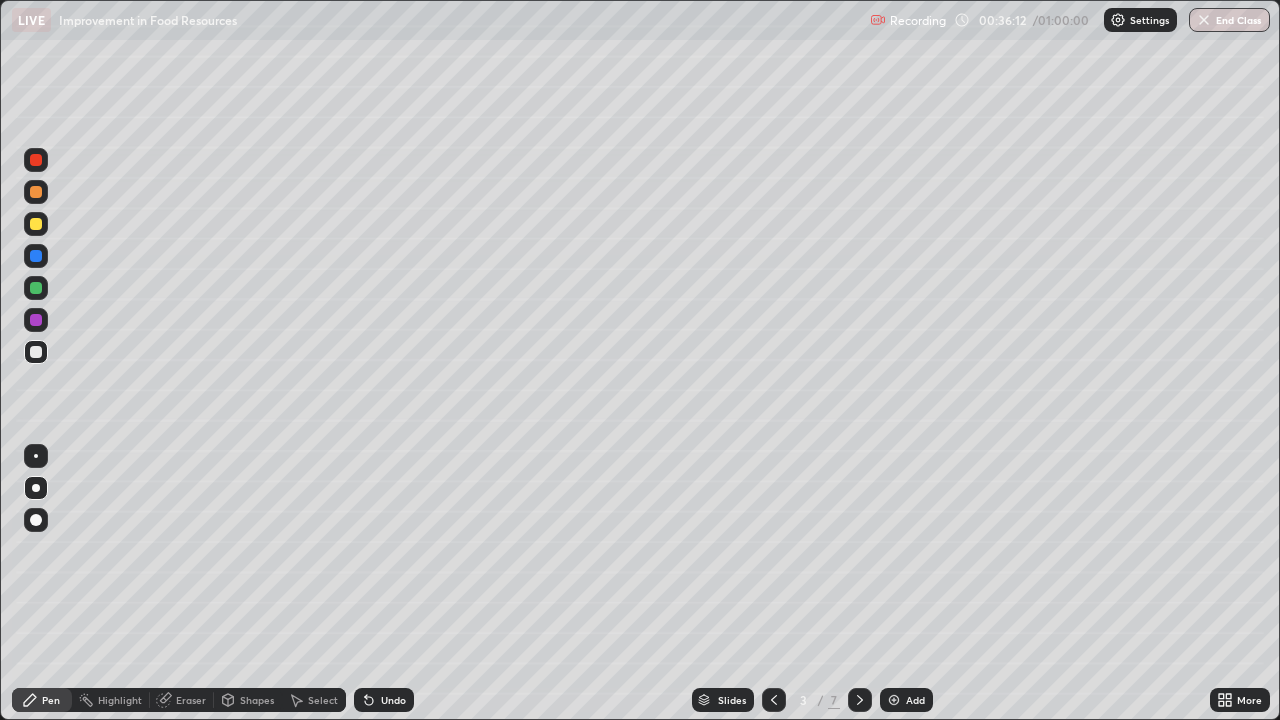 click 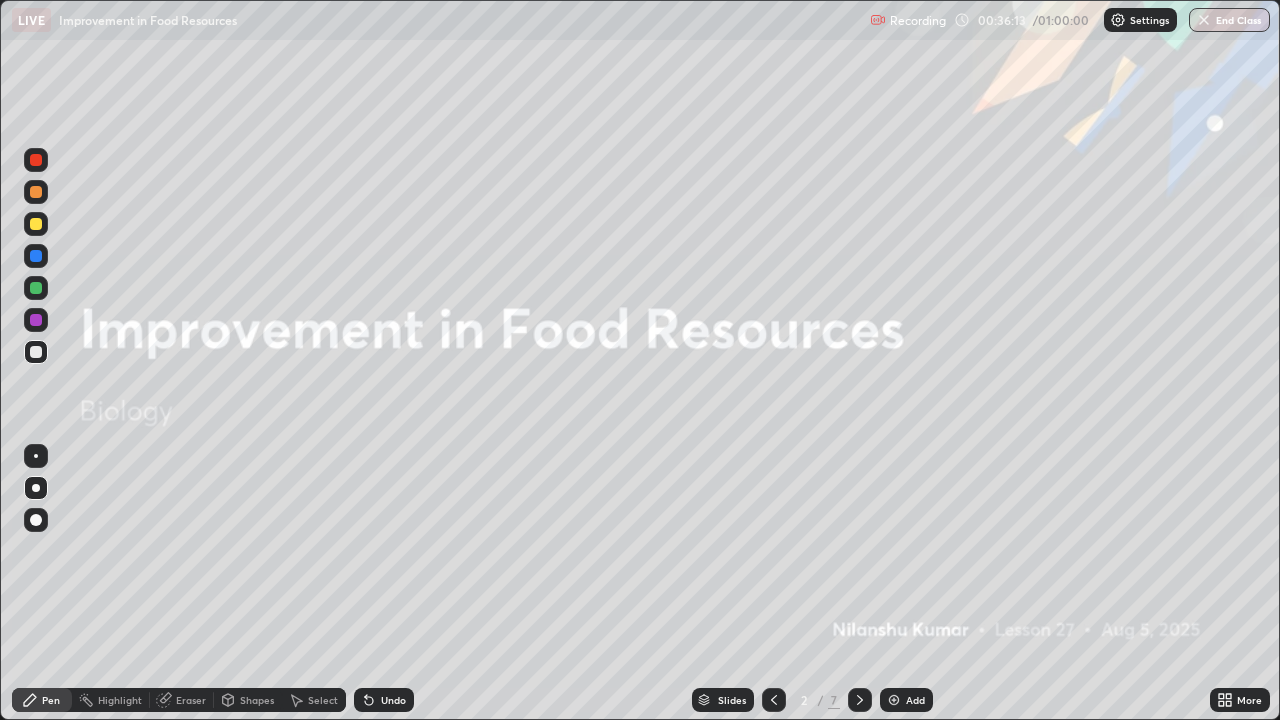 click 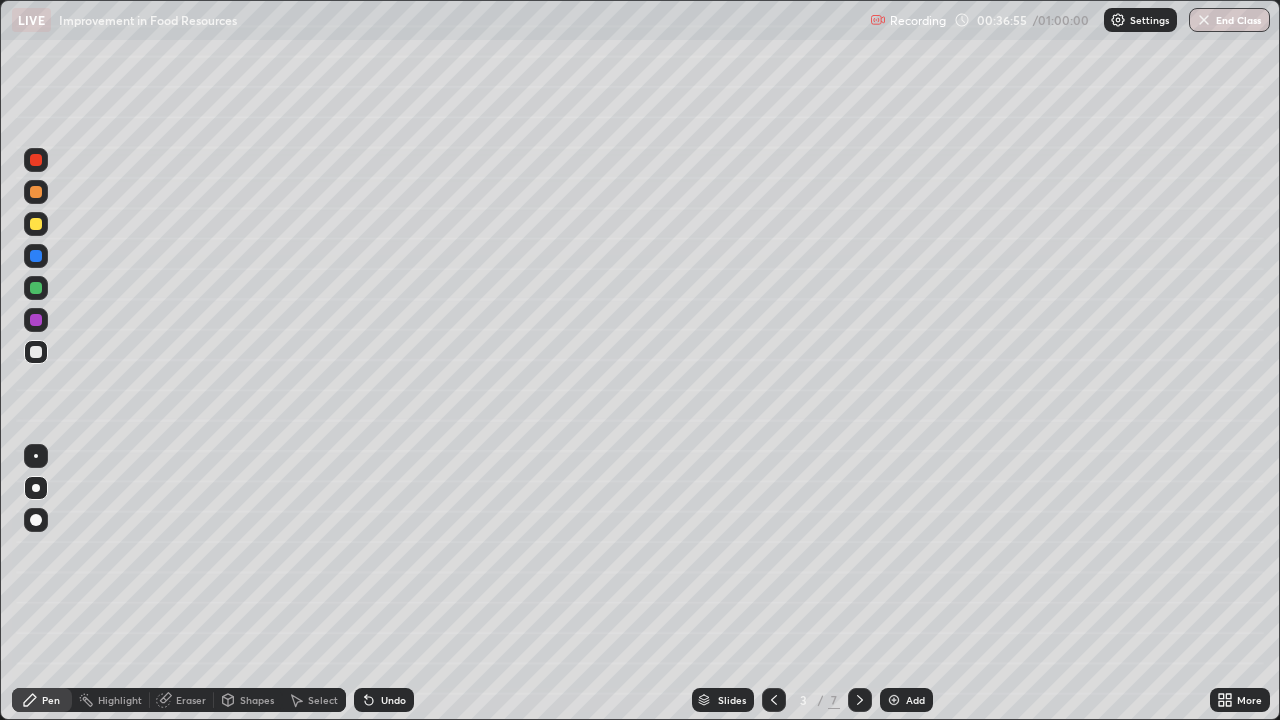 click 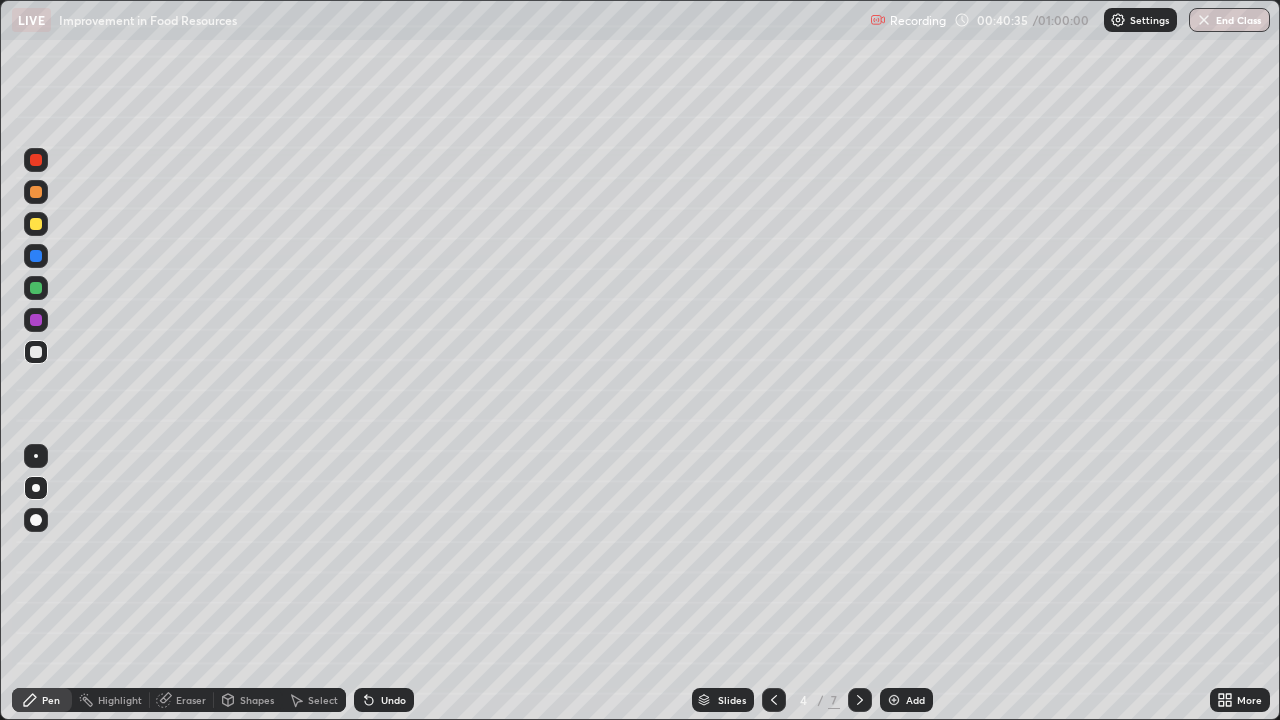 click at bounding box center [860, 700] 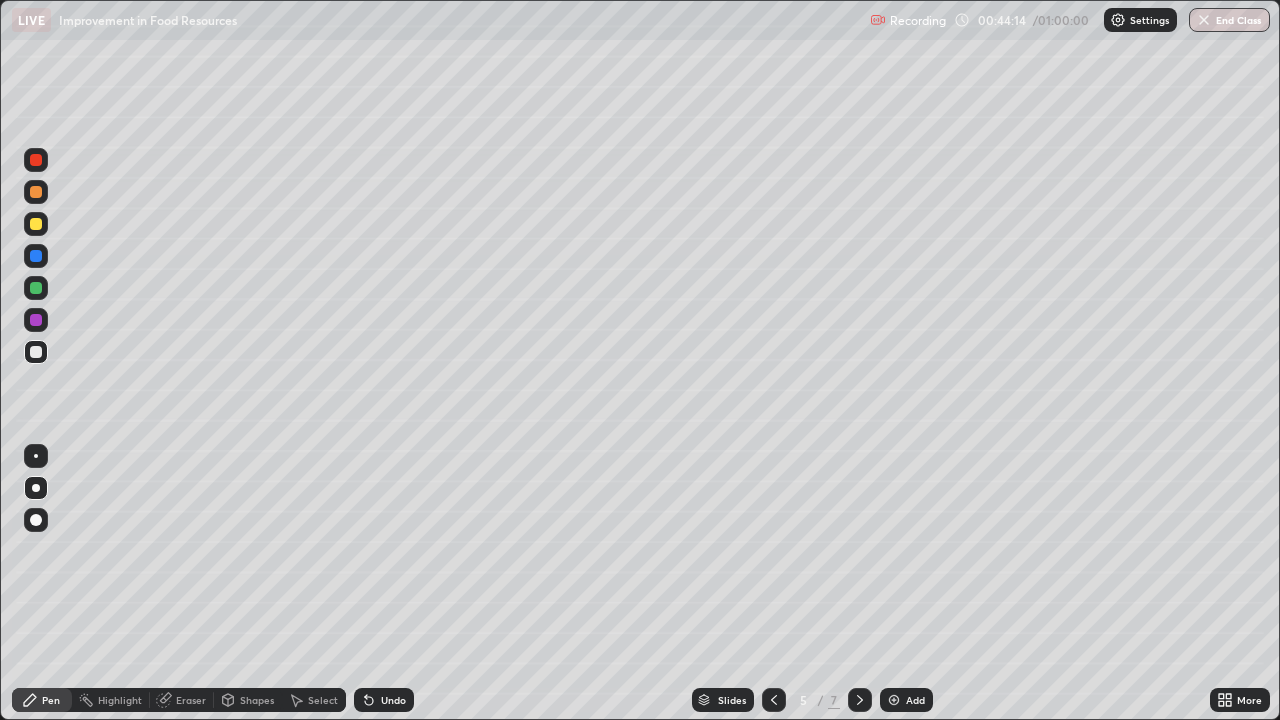 click at bounding box center [860, 700] 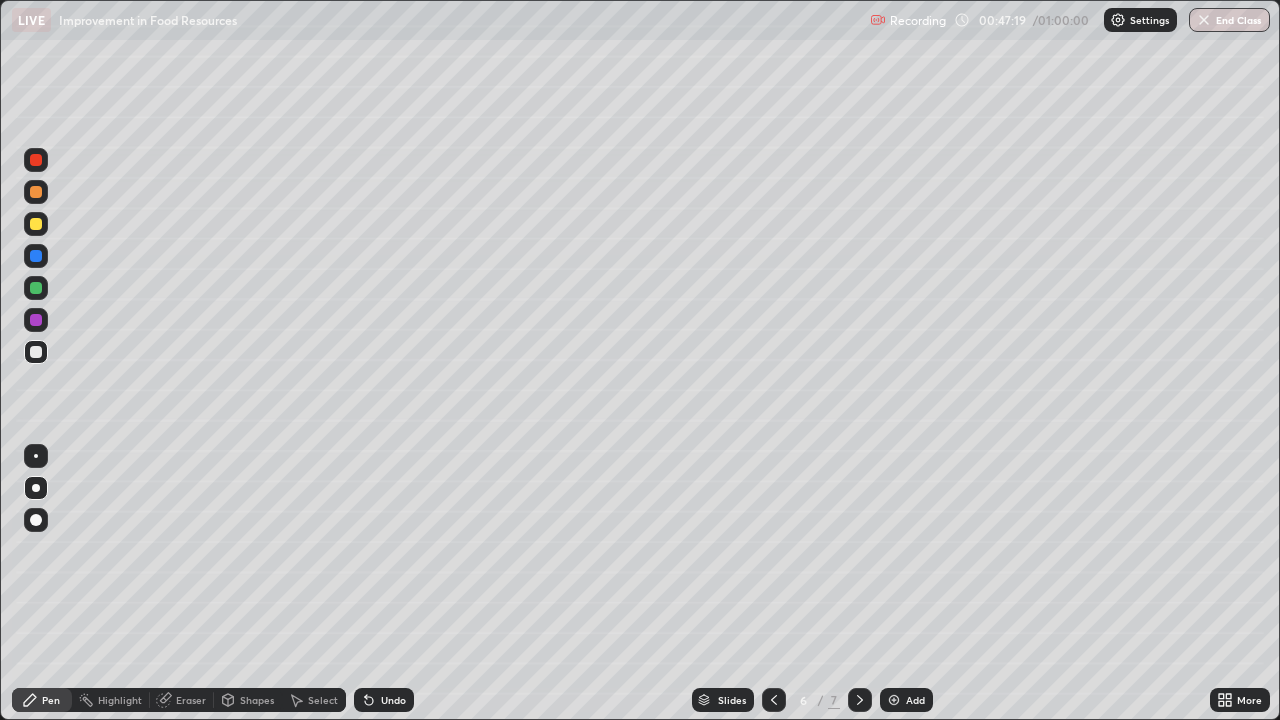 click on "Add" at bounding box center [906, 700] 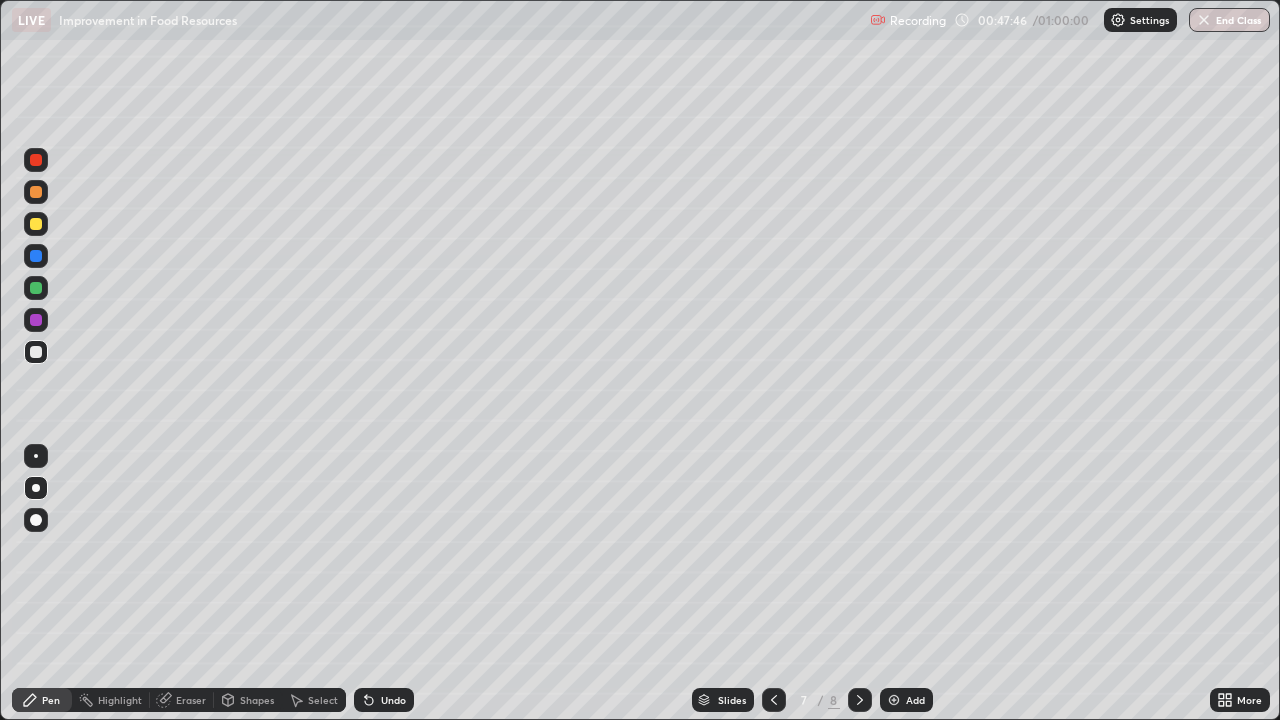 click on "Undo" at bounding box center [384, 700] 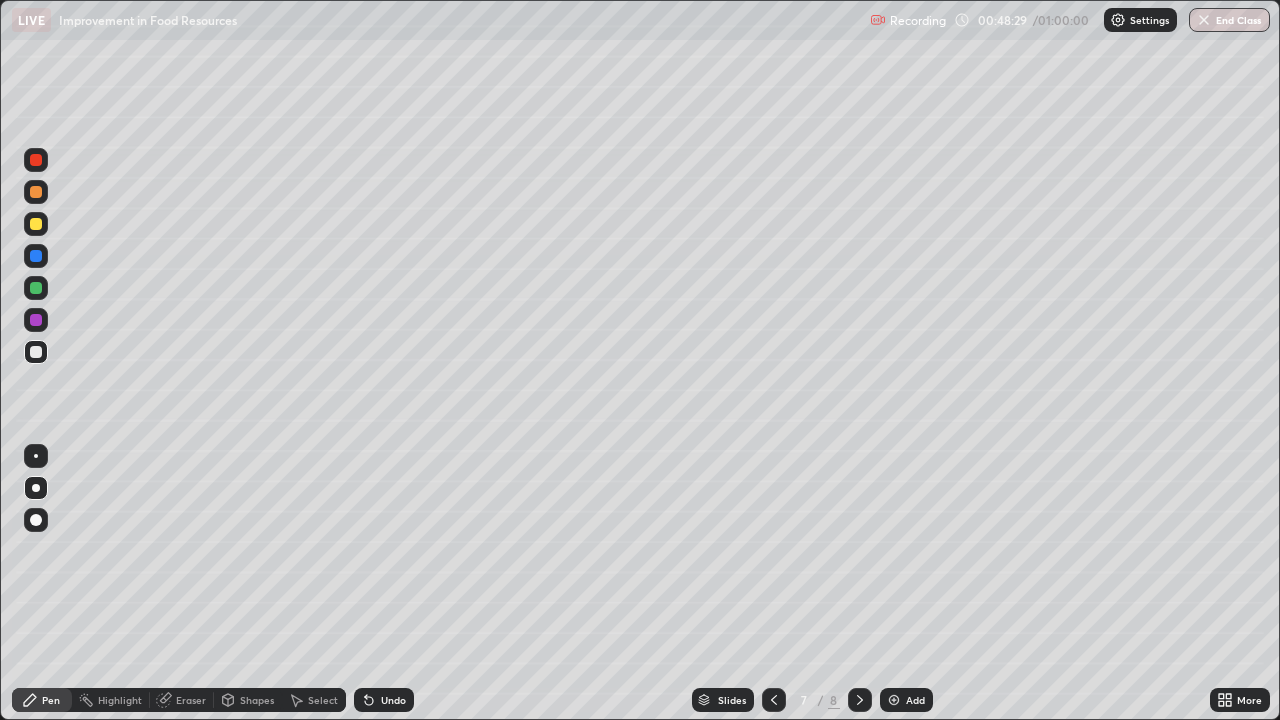 click 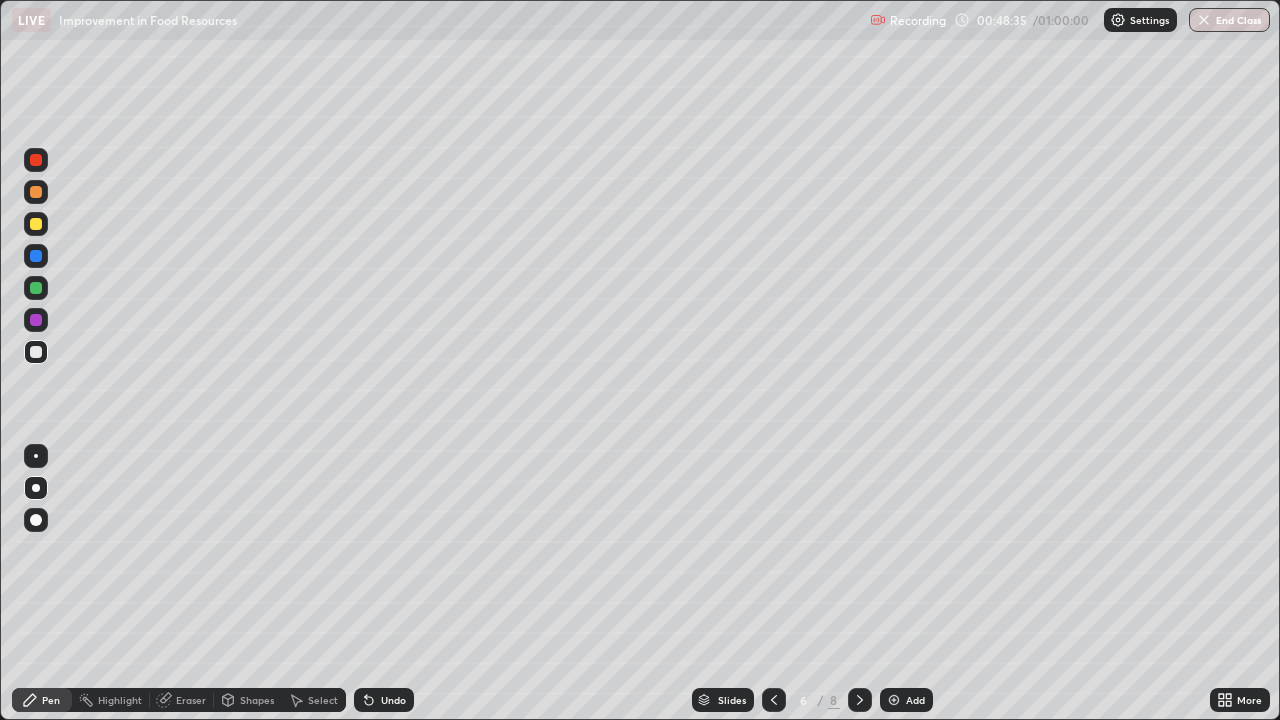click 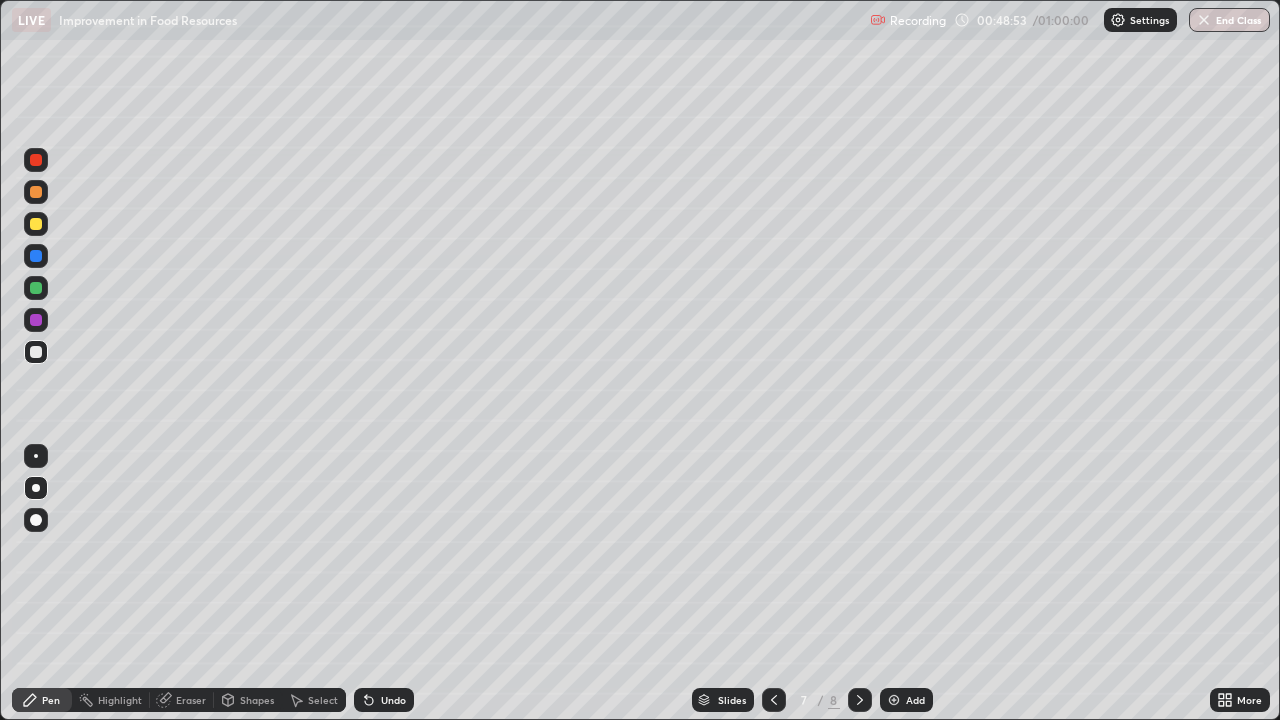 click on "Undo" at bounding box center [393, 700] 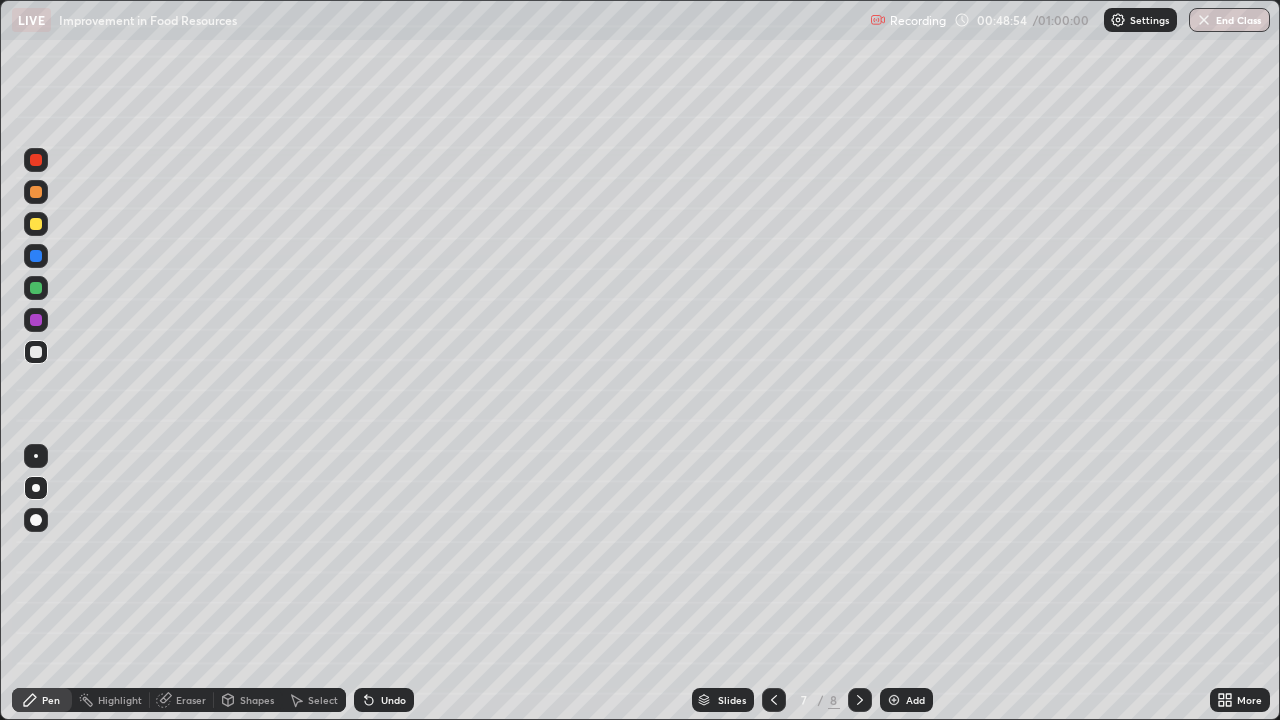 click on "Undo" at bounding box center (384, 700) 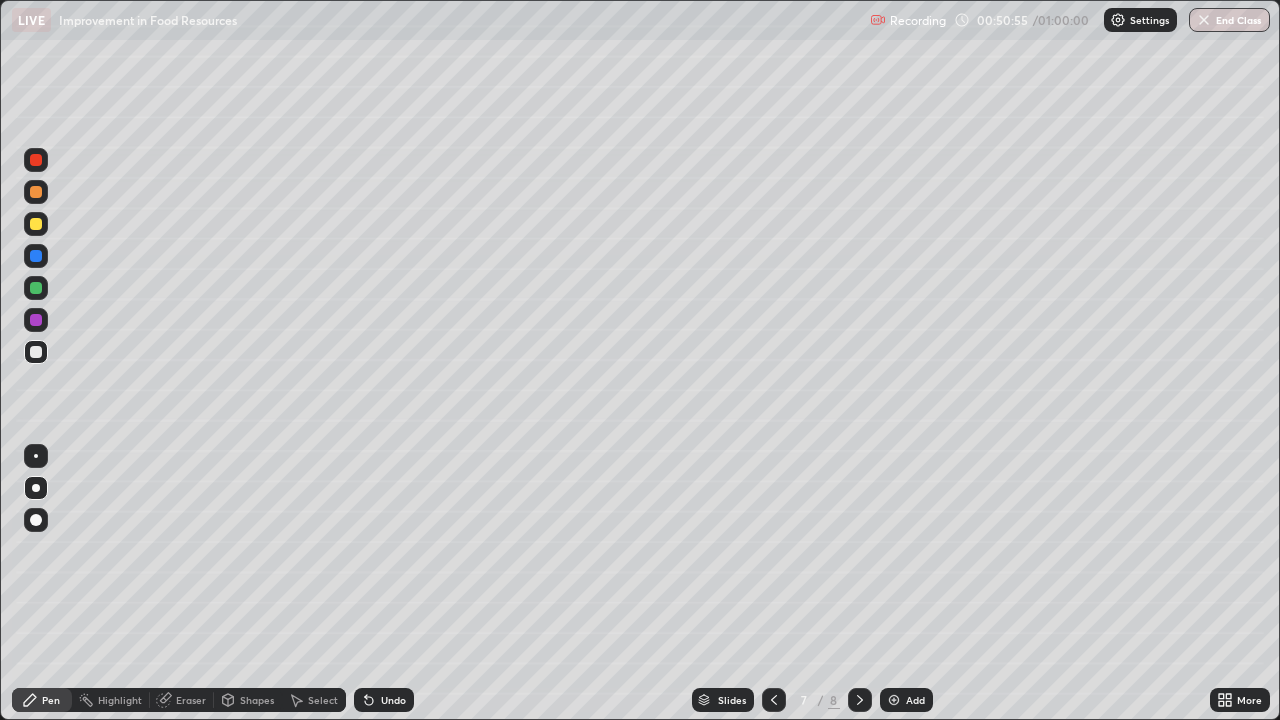 click 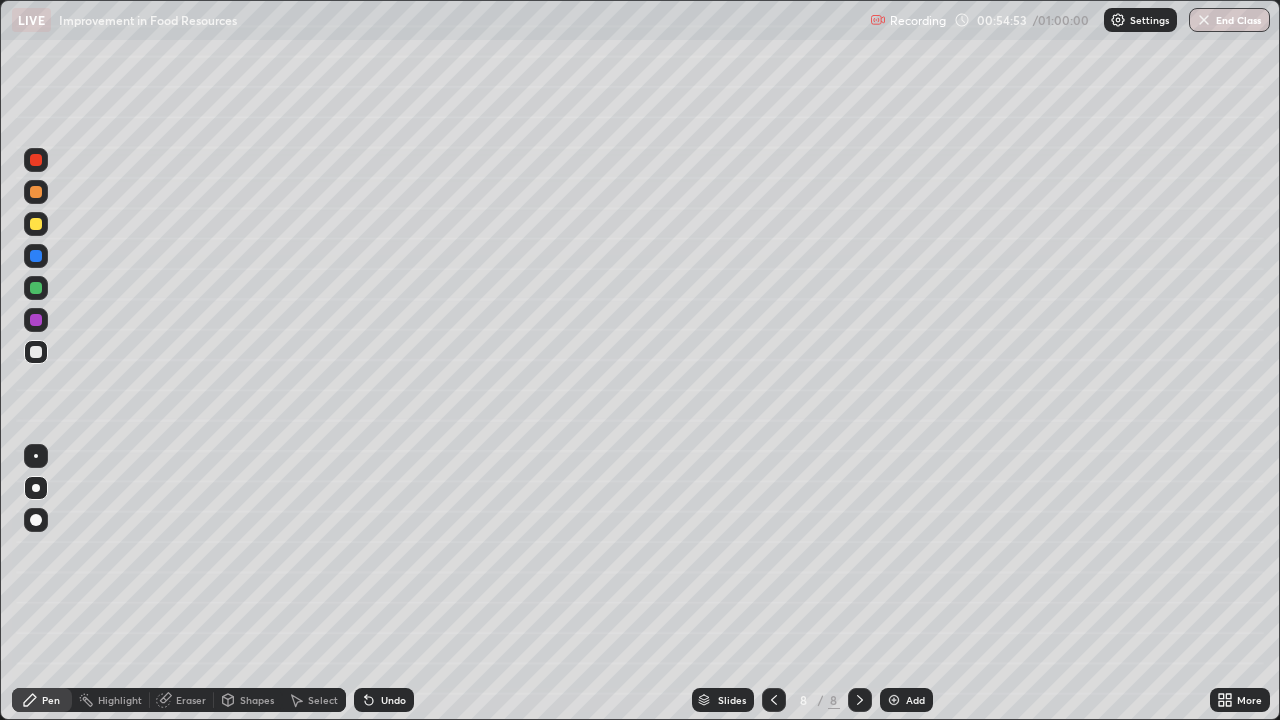 click on "End Class" at bounding box center [1229, 20] 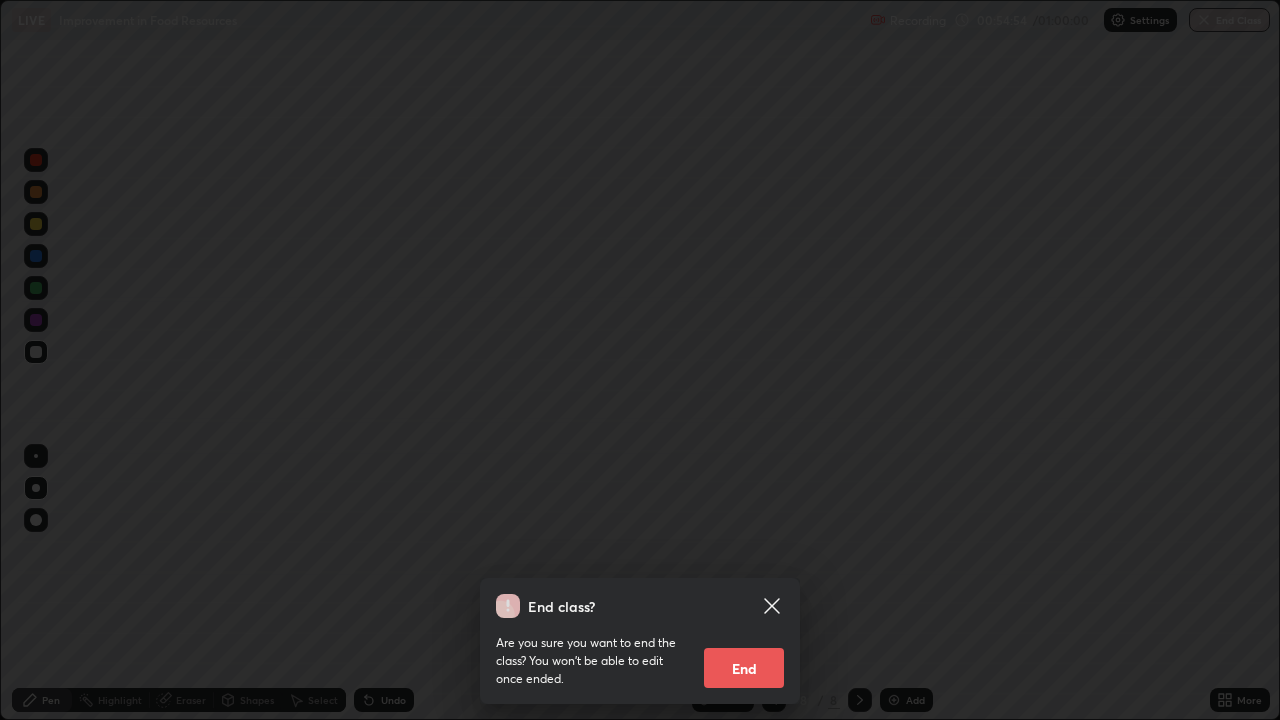 click on "End" at bounding box center [744, 668] 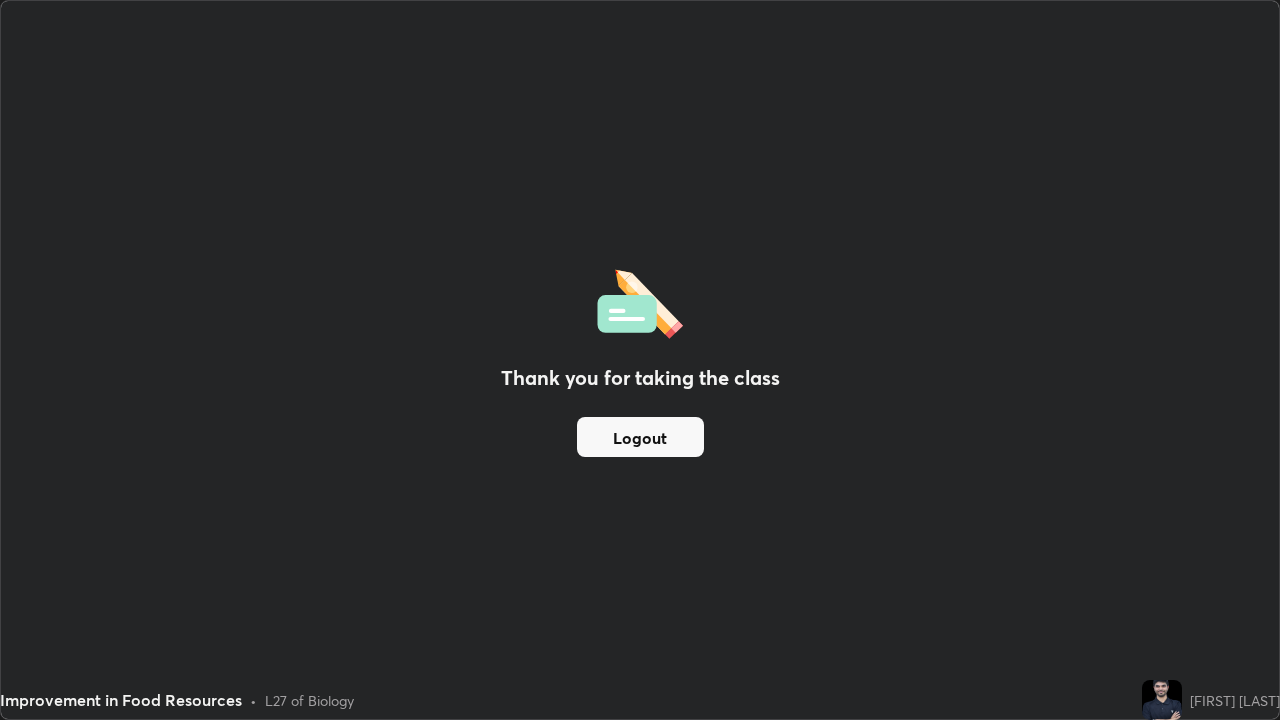 click on "Logout" at bounding box center (640, 437) 